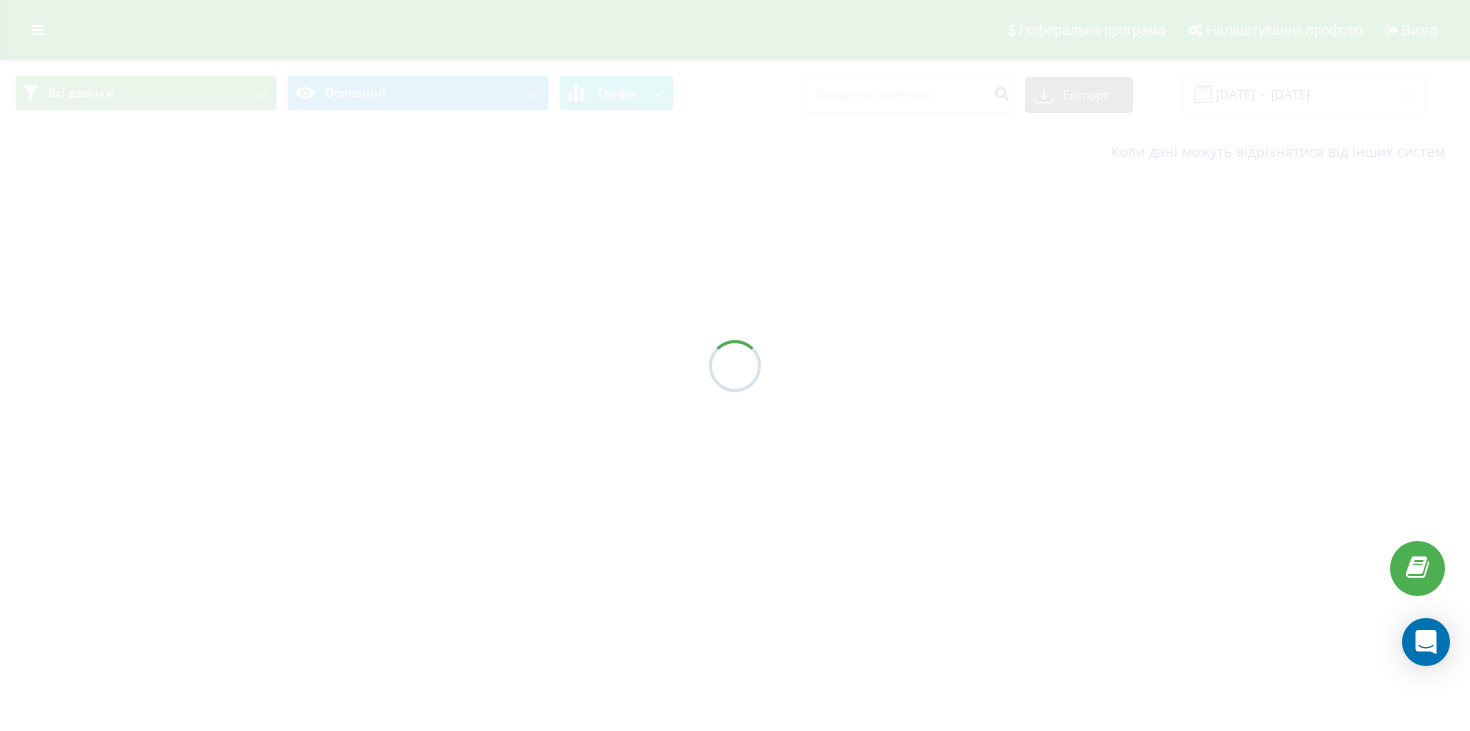 scroll, scrollTop: 0, scrollLeft: 0, axis: both 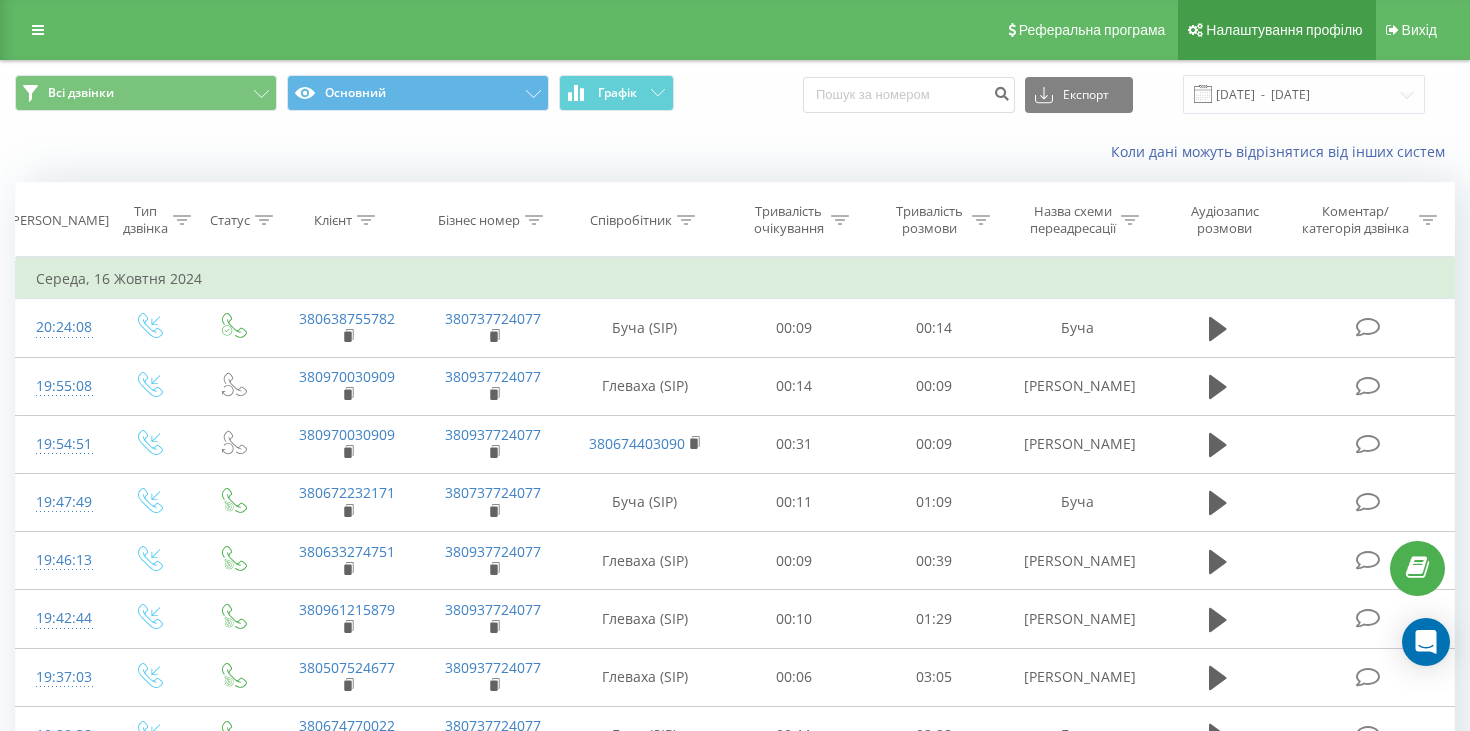 click on "Налаштування профілю" at bounding box center [1284, 30] 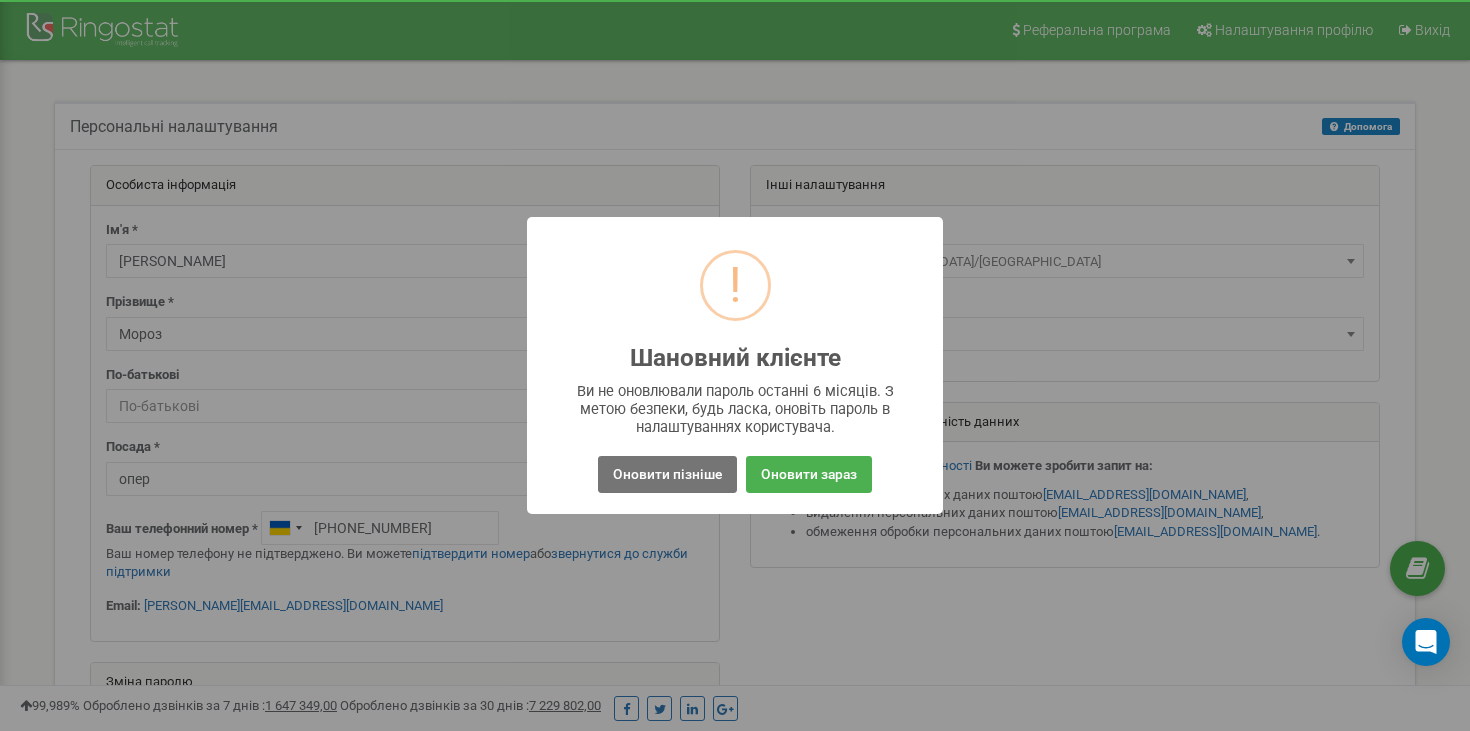 scroll, scrollTop: 0, scrollLeft: 0, axis: both 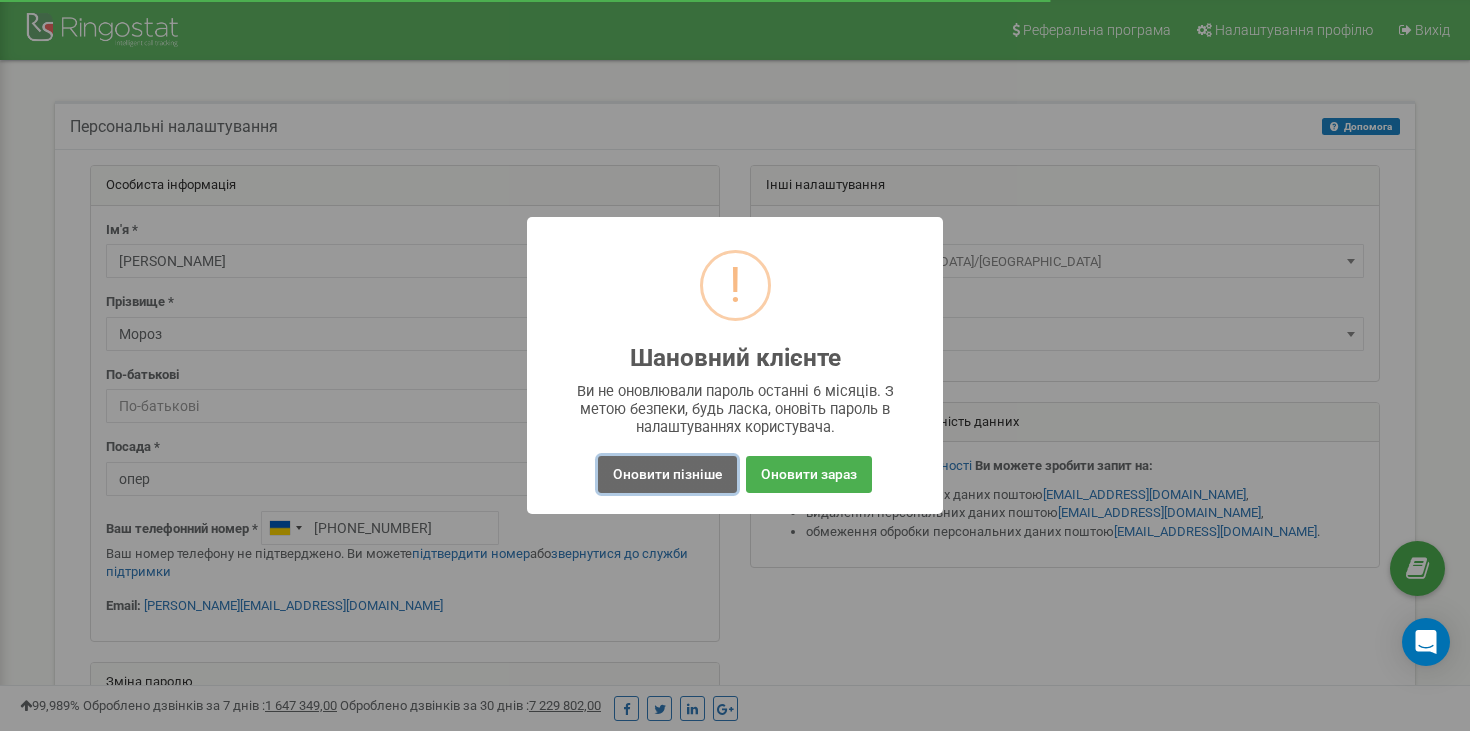 click on "Оновити пізніше" at bounding box center [667, 474] 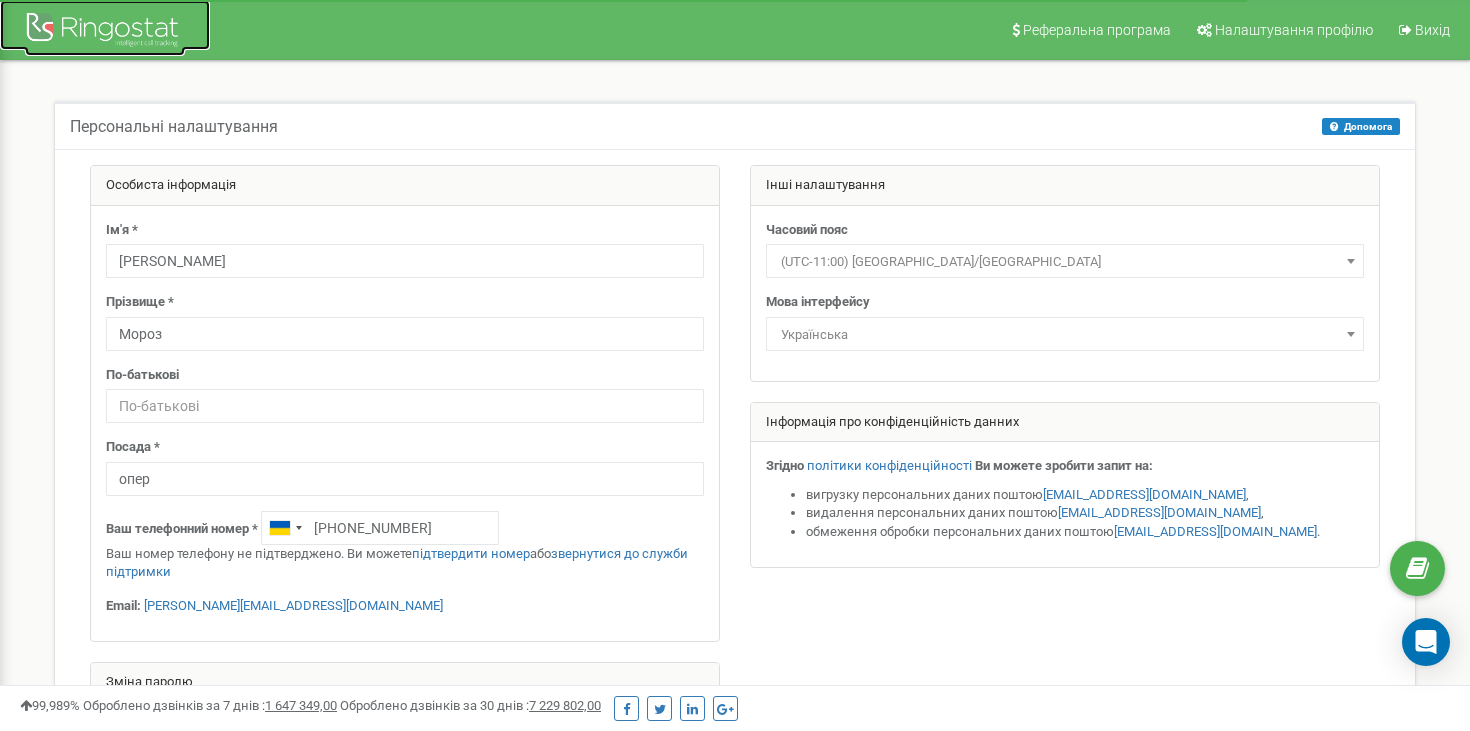 click at bounding box center [105, 32] 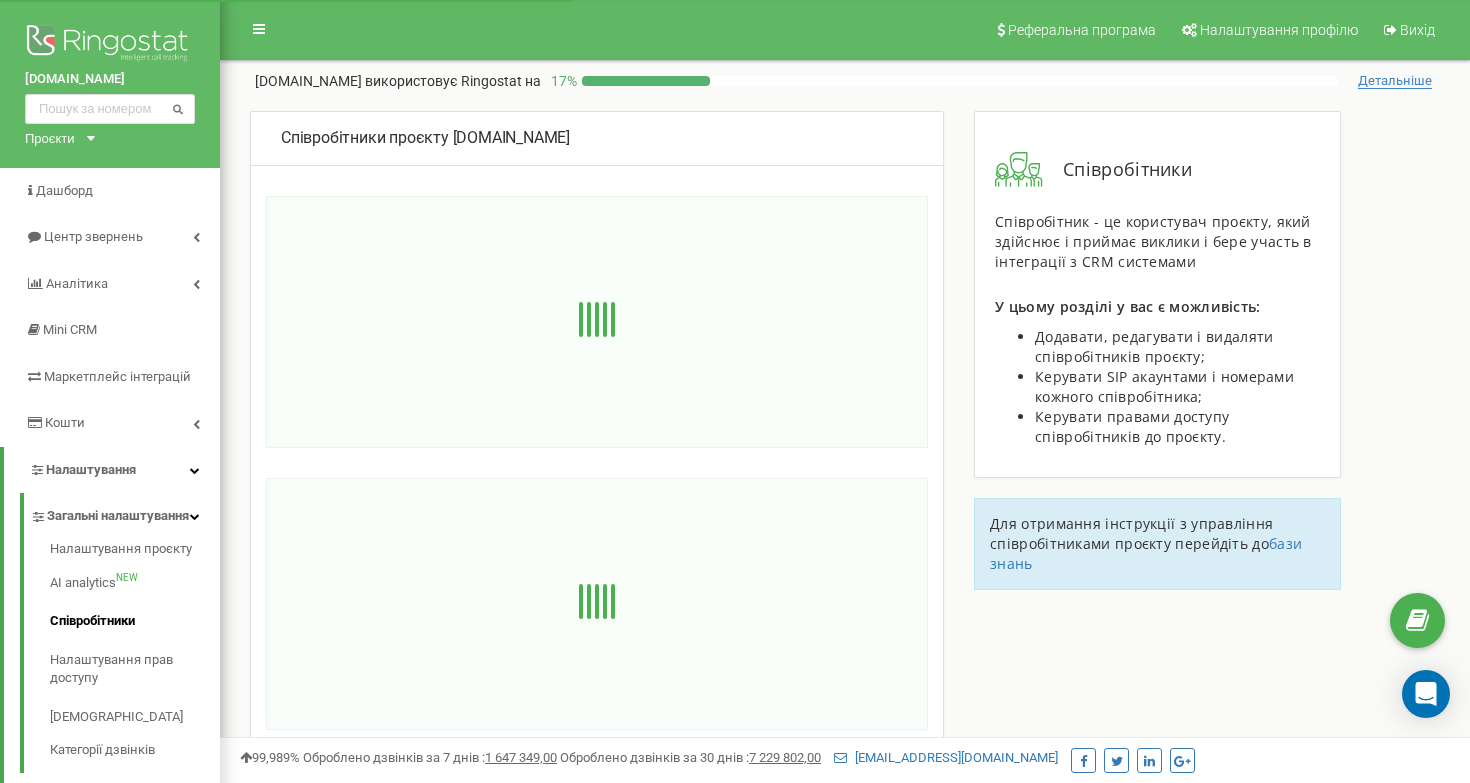 scroll, scrollTop: 0, scrollLeft: 0, axis: both 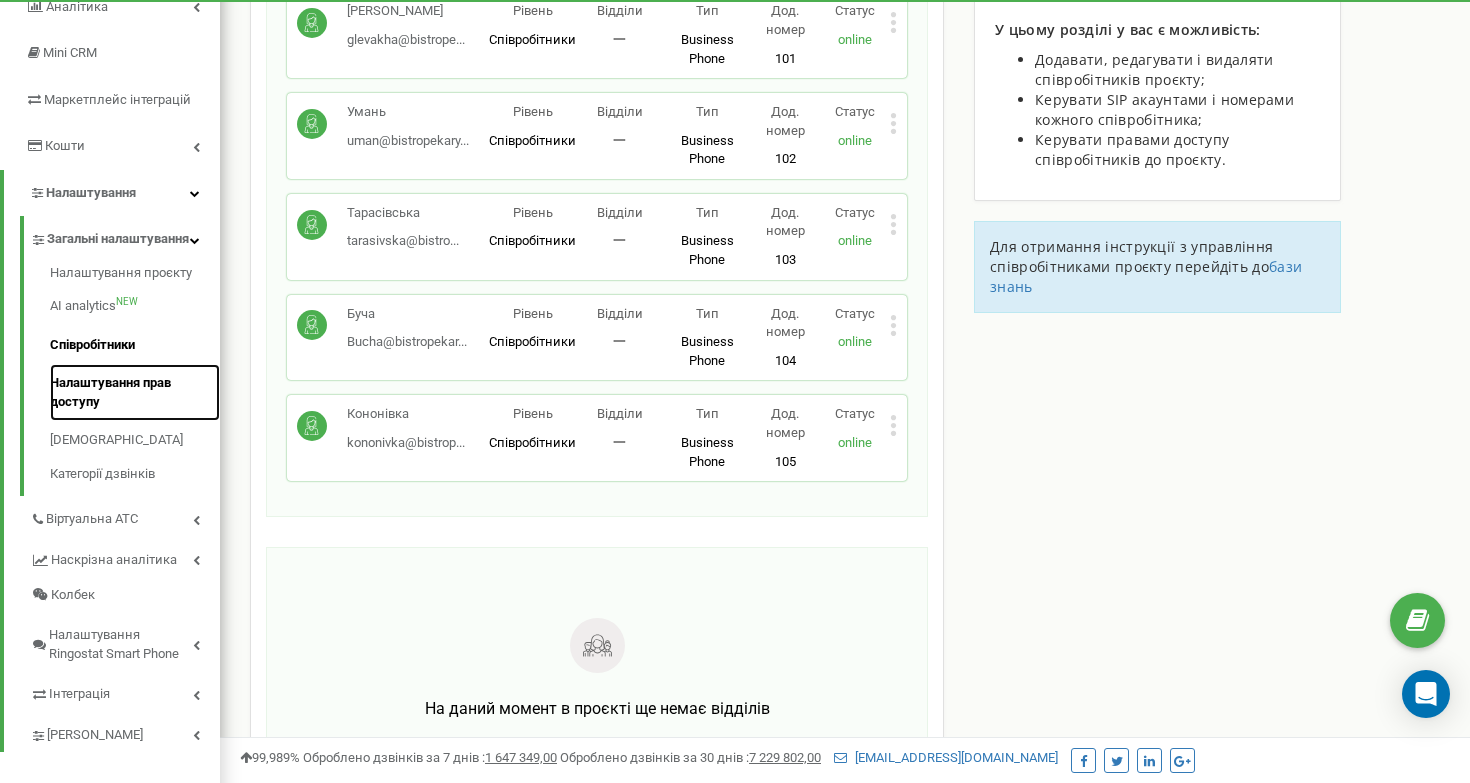 click on "Налаштування прав доступу" at bounding box center (135, 392) 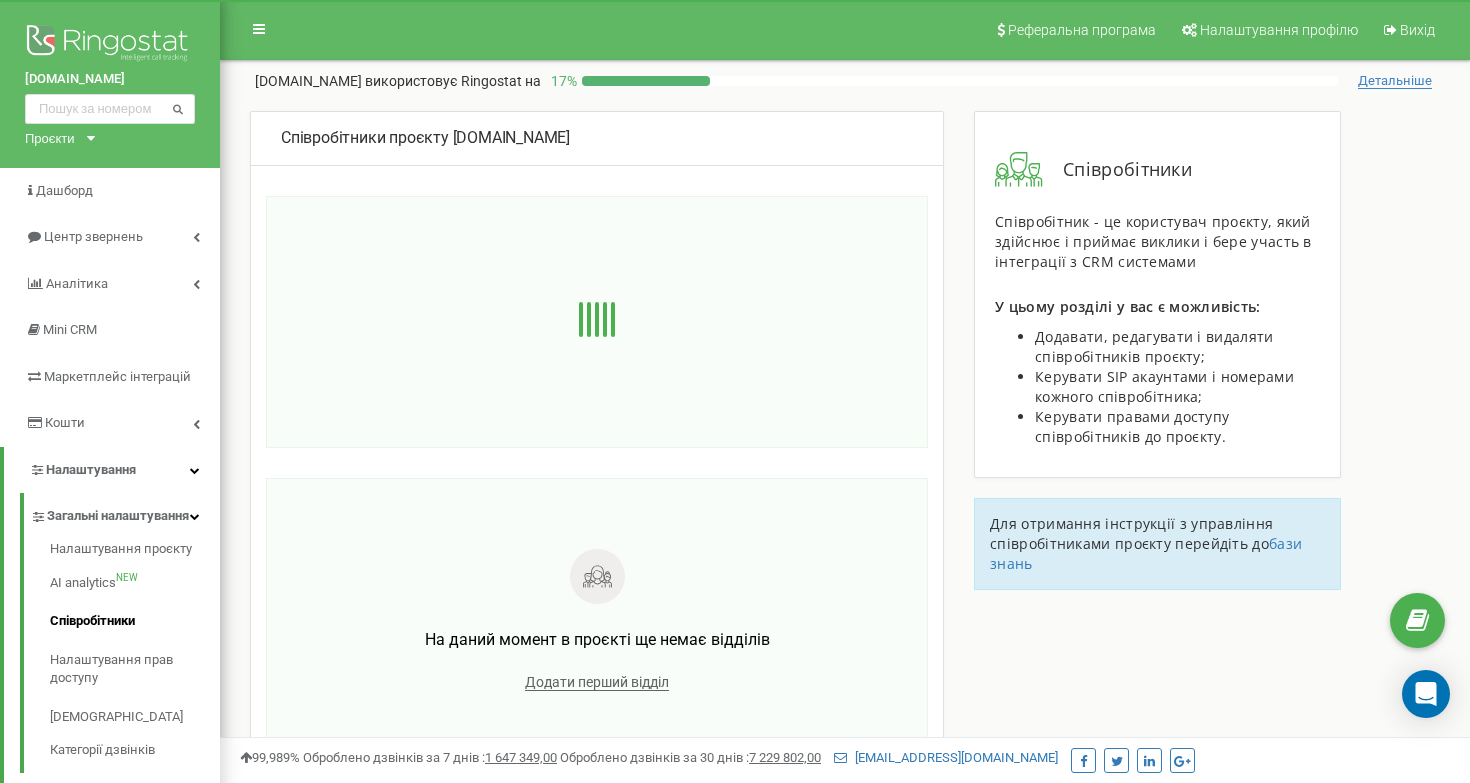 scroll, scrollTop: 277, scrollLeft: 0, axis: vertical 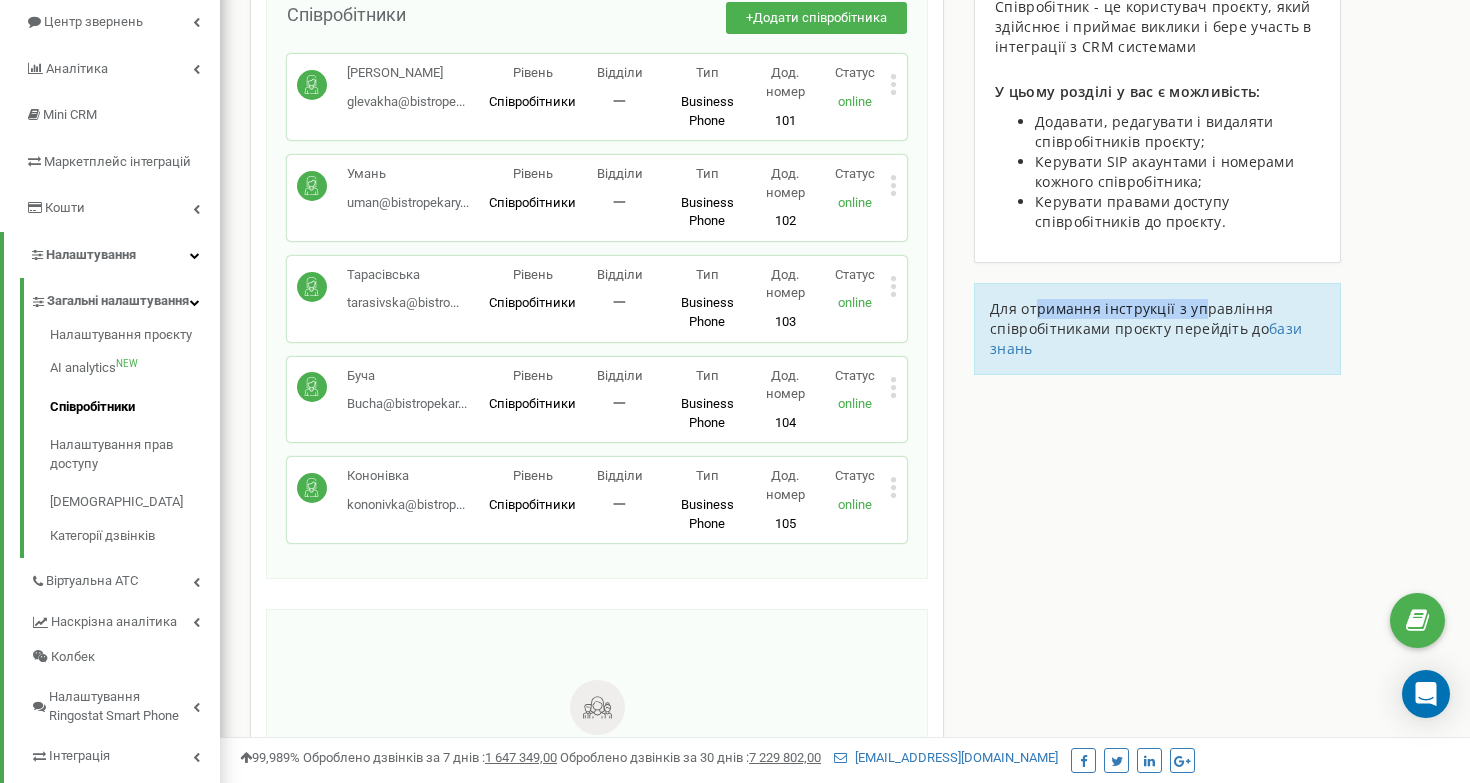drag, startPoint x: 1038, startPoint y: 309, endPoint x: 1200, endPoint y: 318, distance: 162.2498 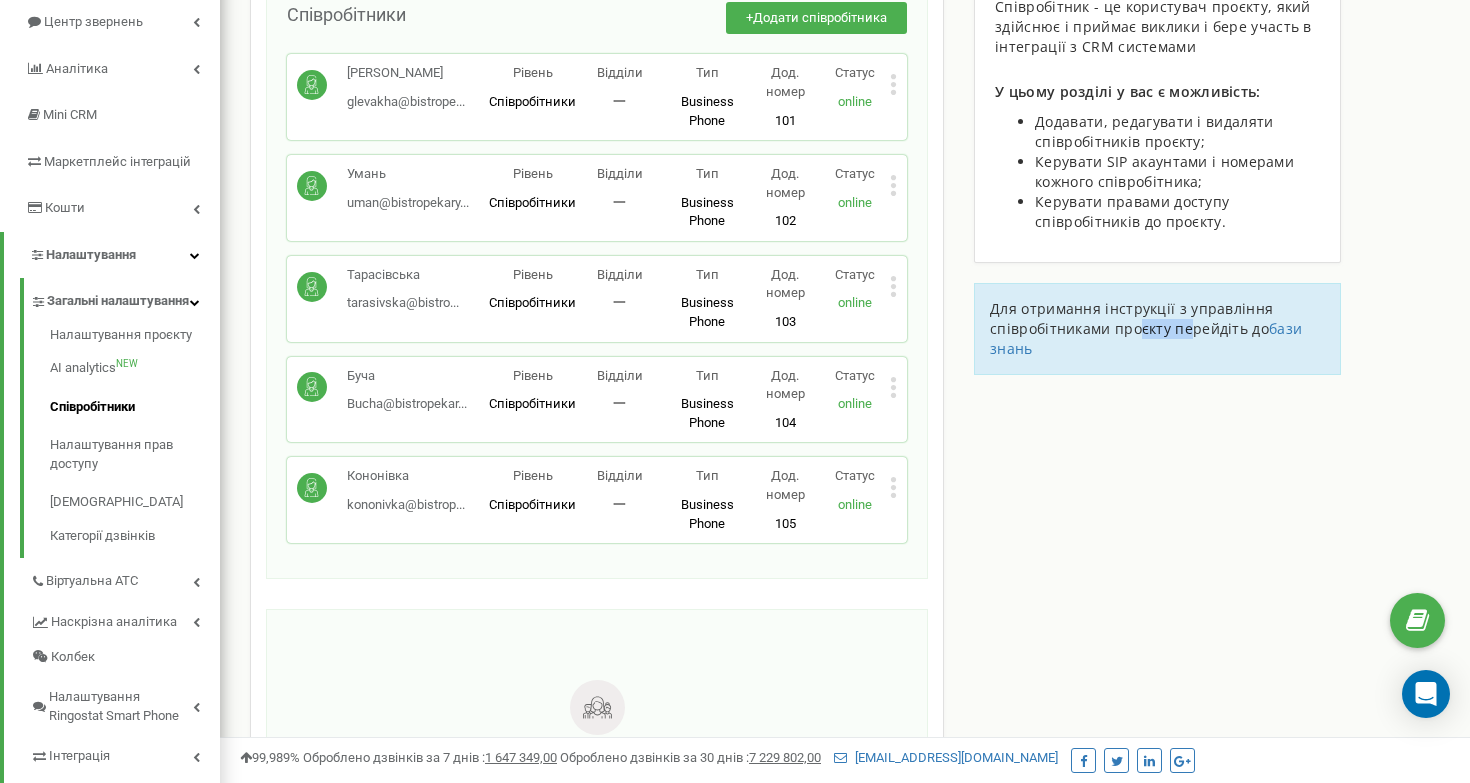 drag, startPoint x: 1138, startPoint y: 331, endPoint x: 1193, endPoint y: 331, distance: 55 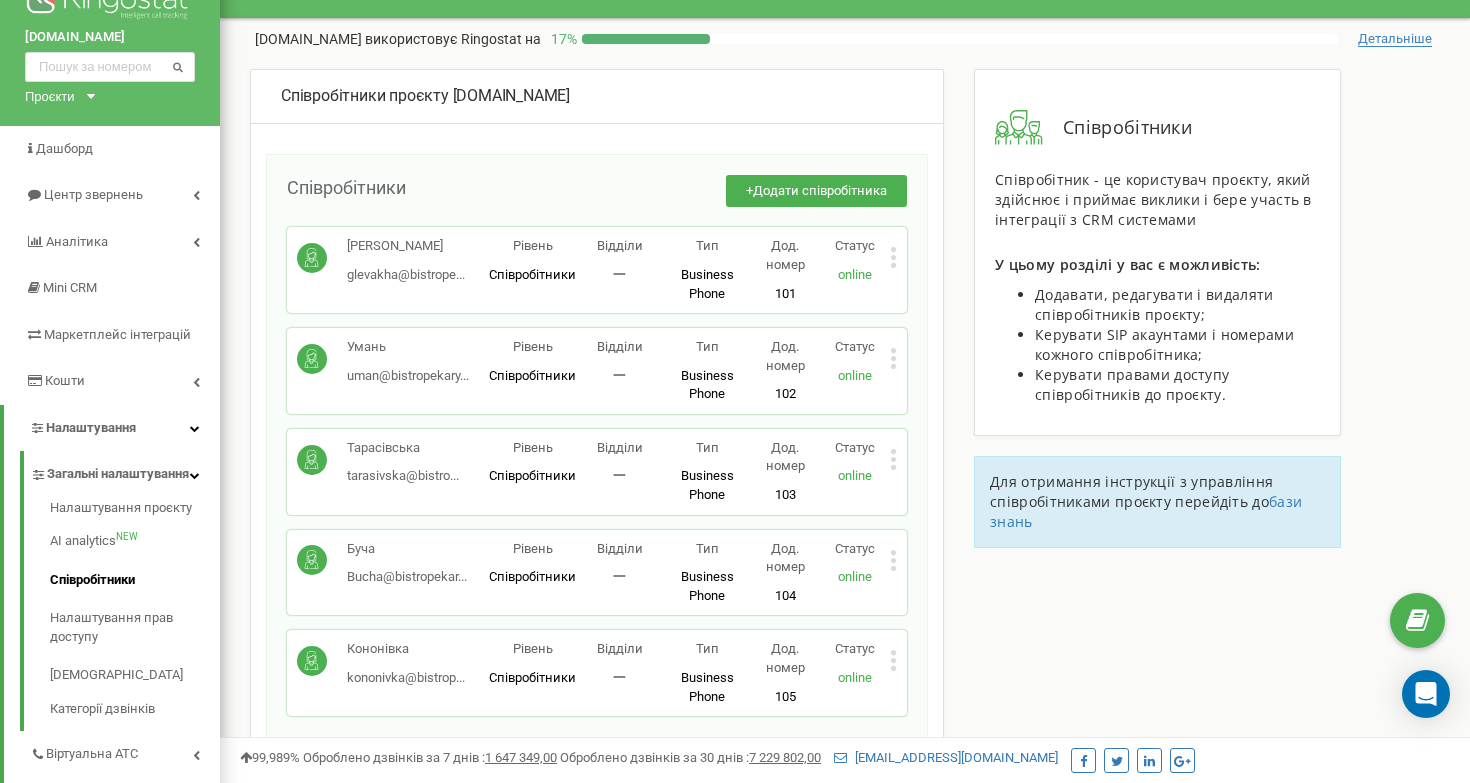 scroll, scrollTop: 0, scrollLeft: 0, axis: both 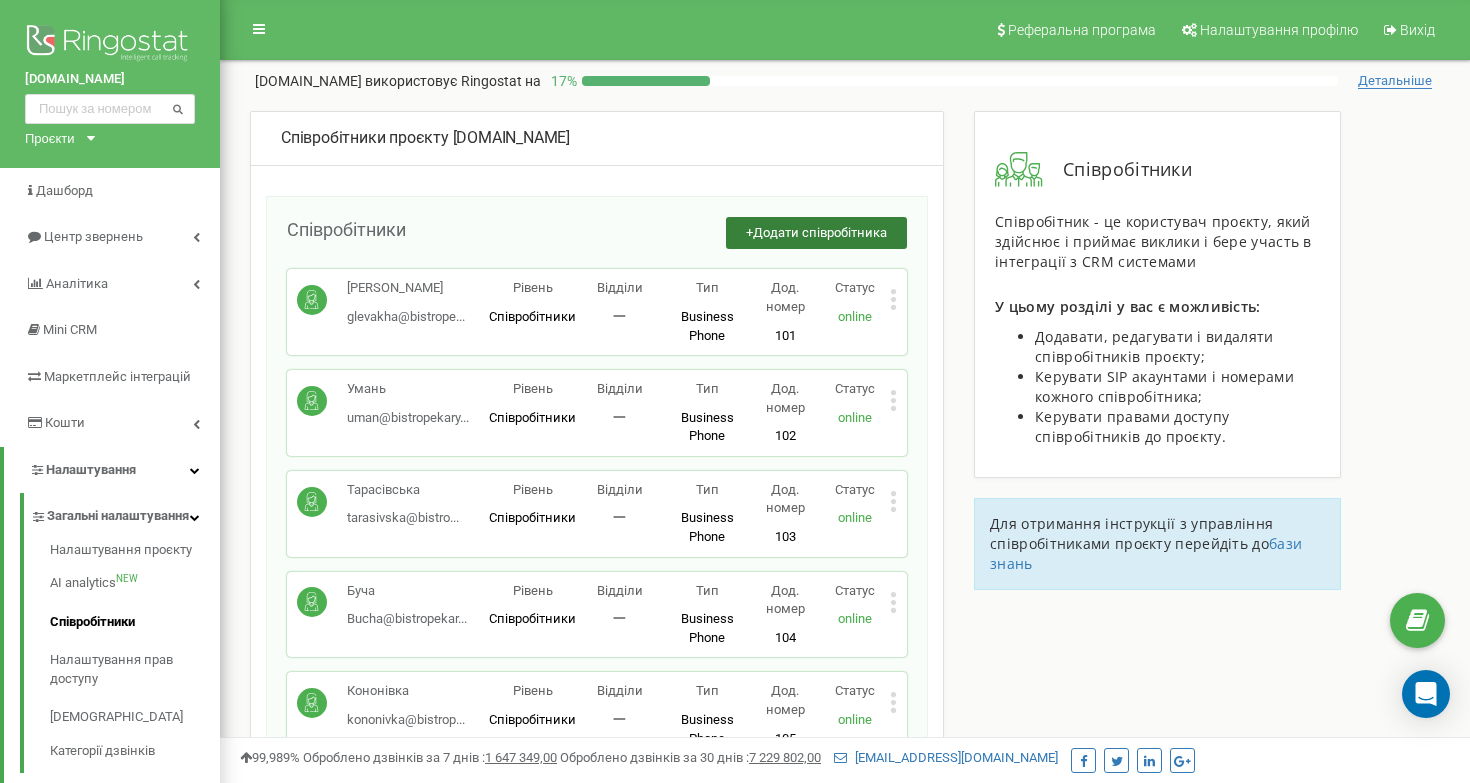 click on "Додати співробітника" at bounding box center (820, 232) 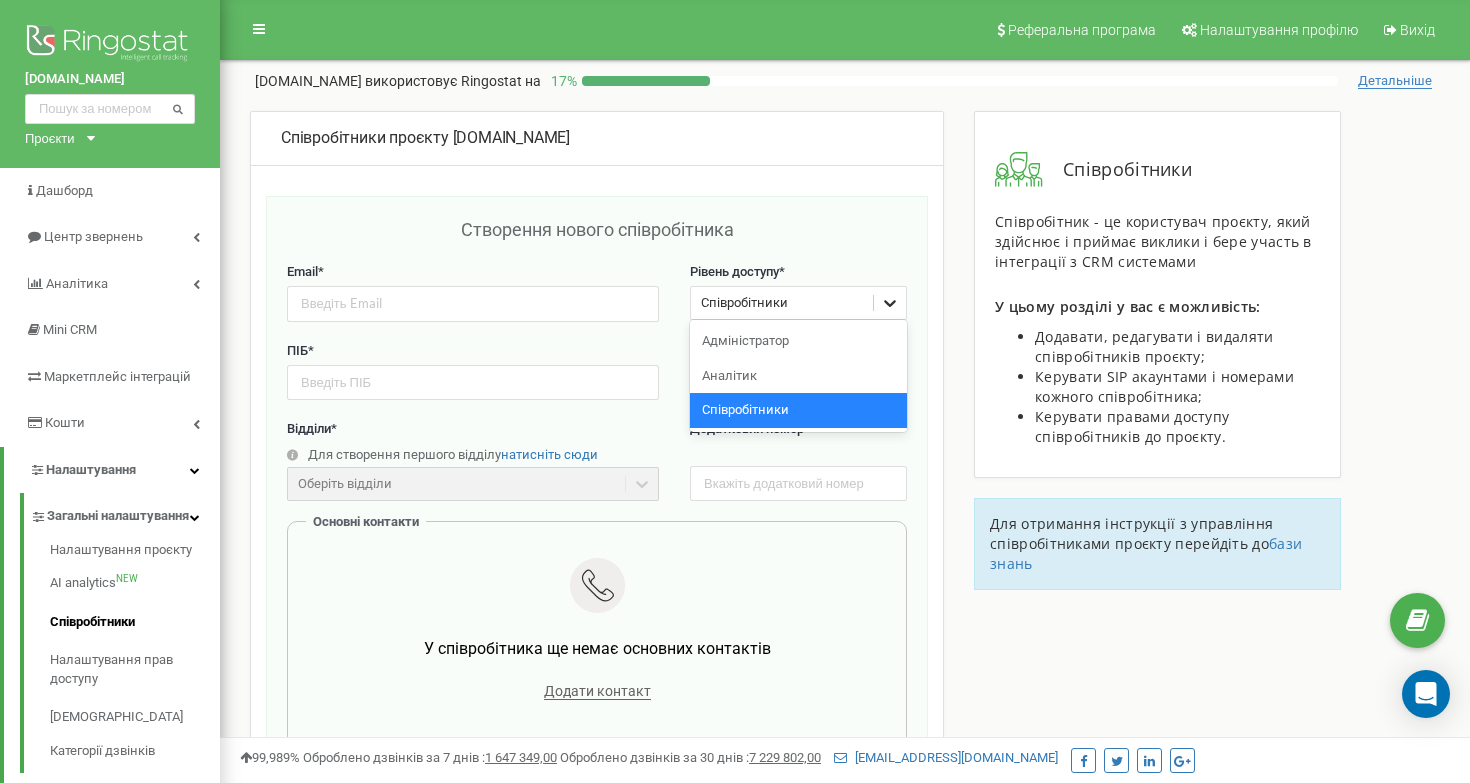 click 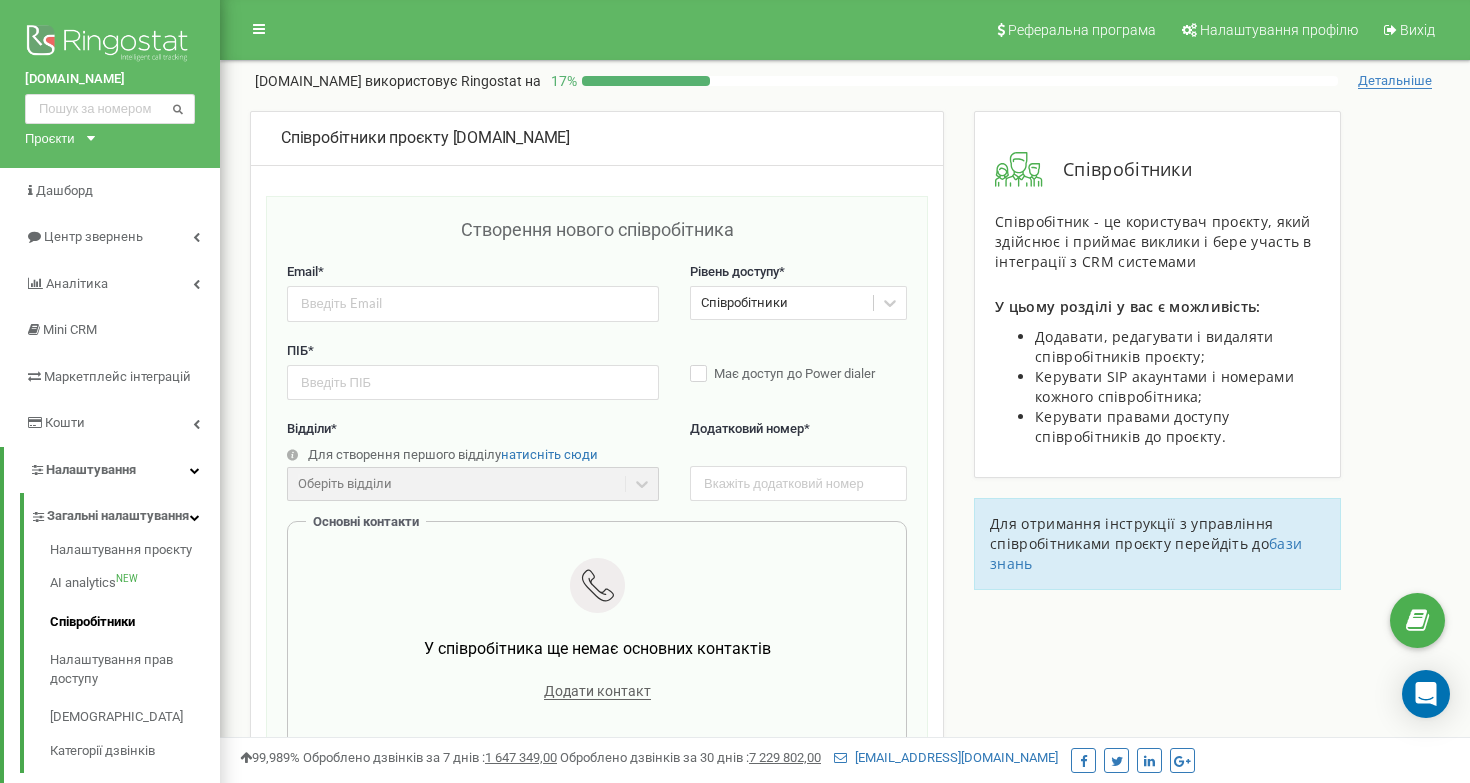click on "Відділи *" at bounding box center [473, 429] 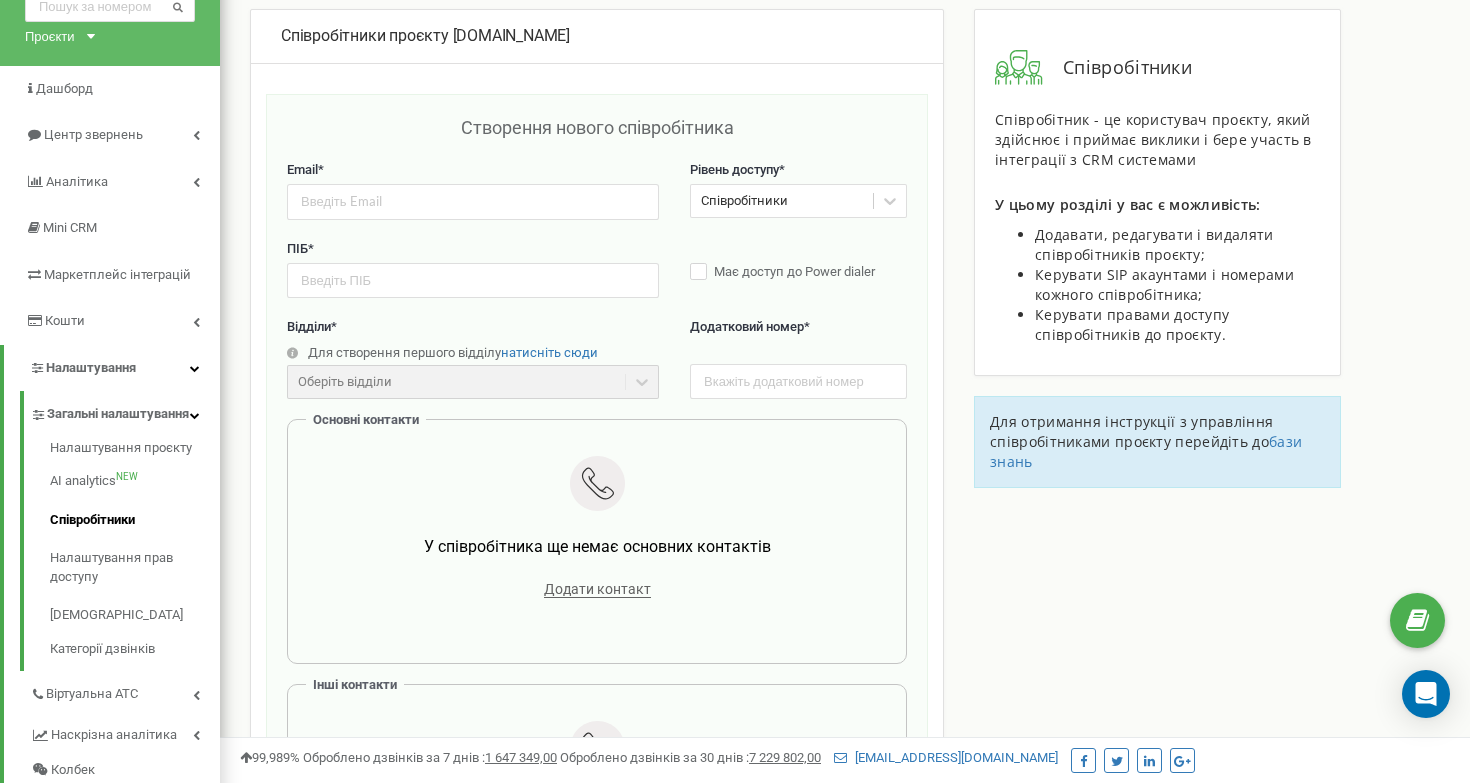 scroll, scrollTop: 0, scrollLeft: 0, axis: both 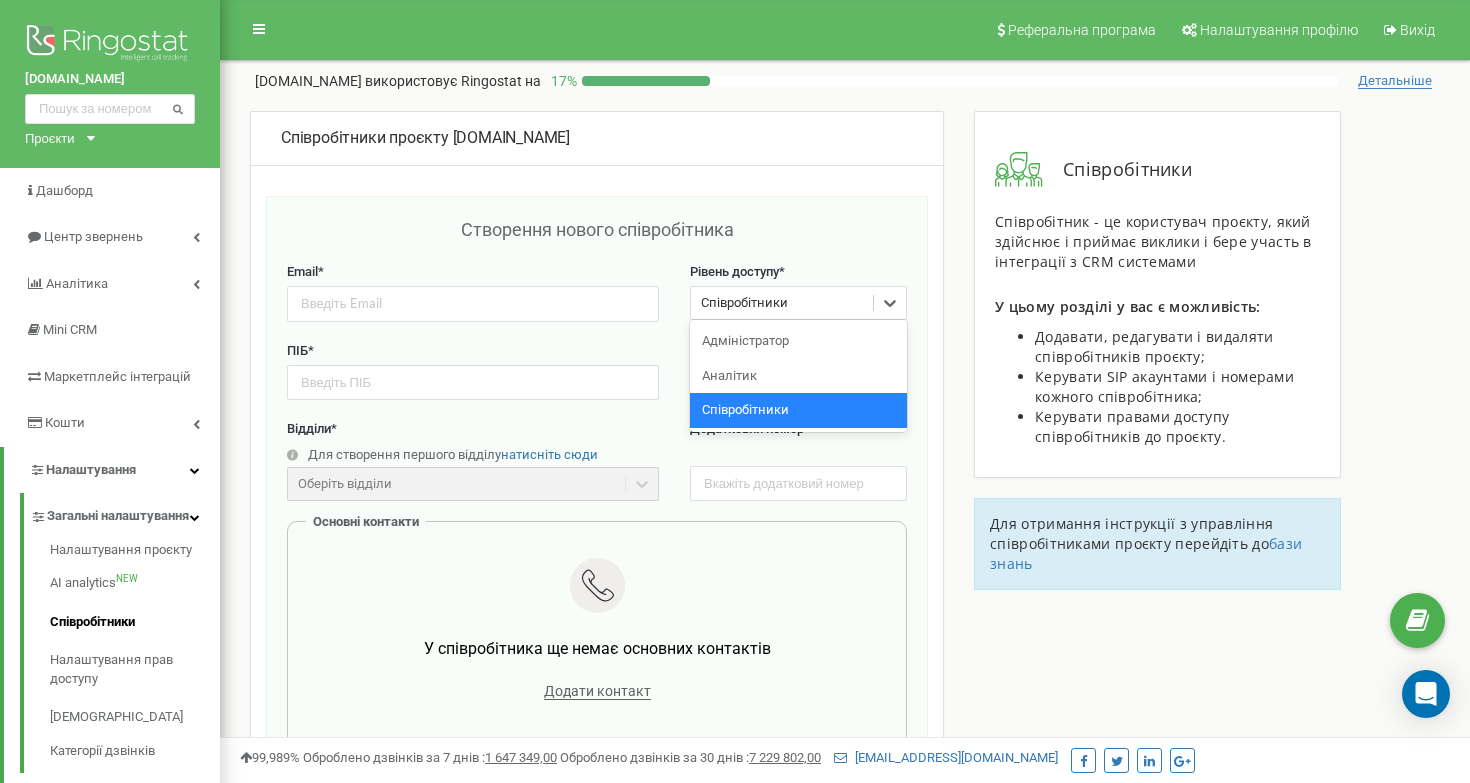 click on "Співробітники" at bounding box center (782, 303) 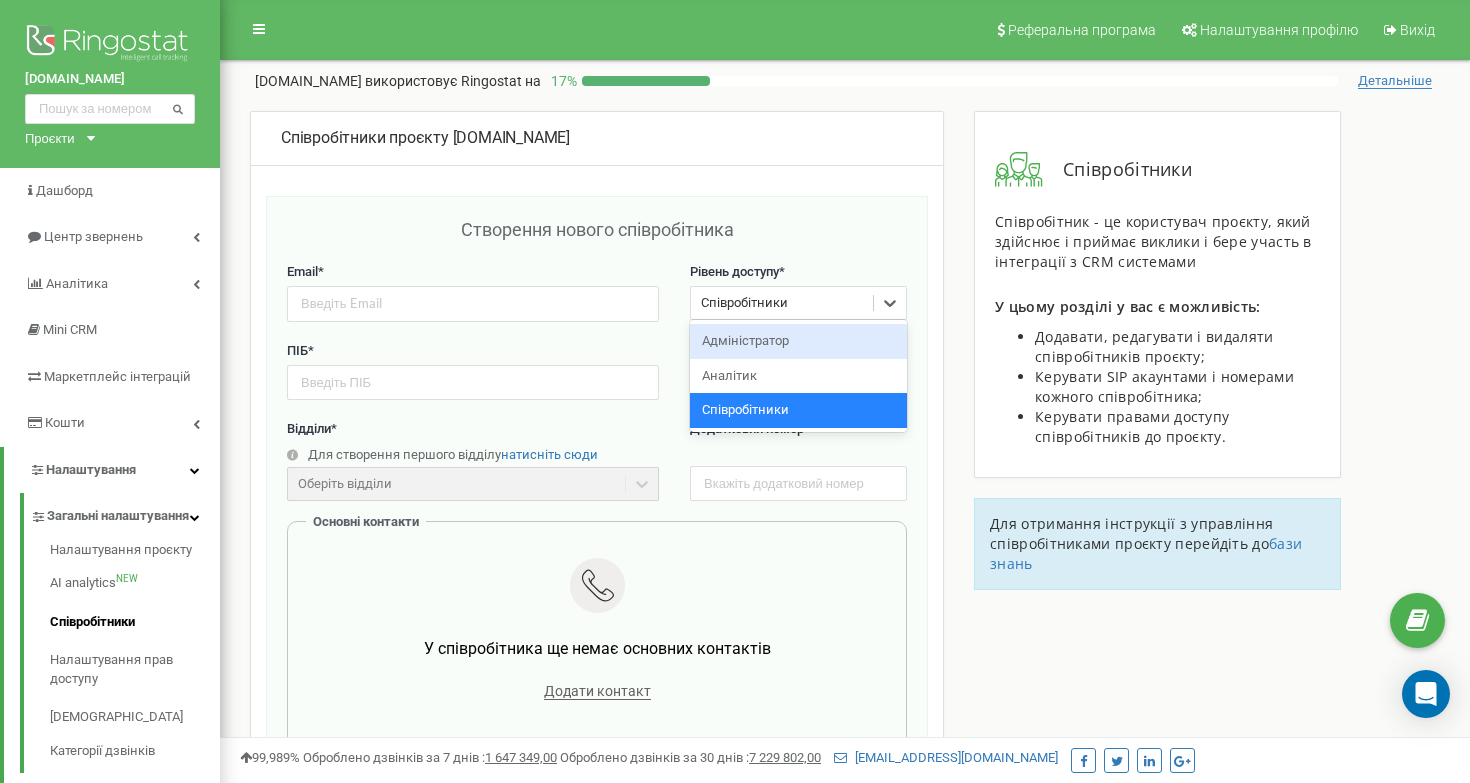 click on "Адміністратор" at bounding box center [798, 341] 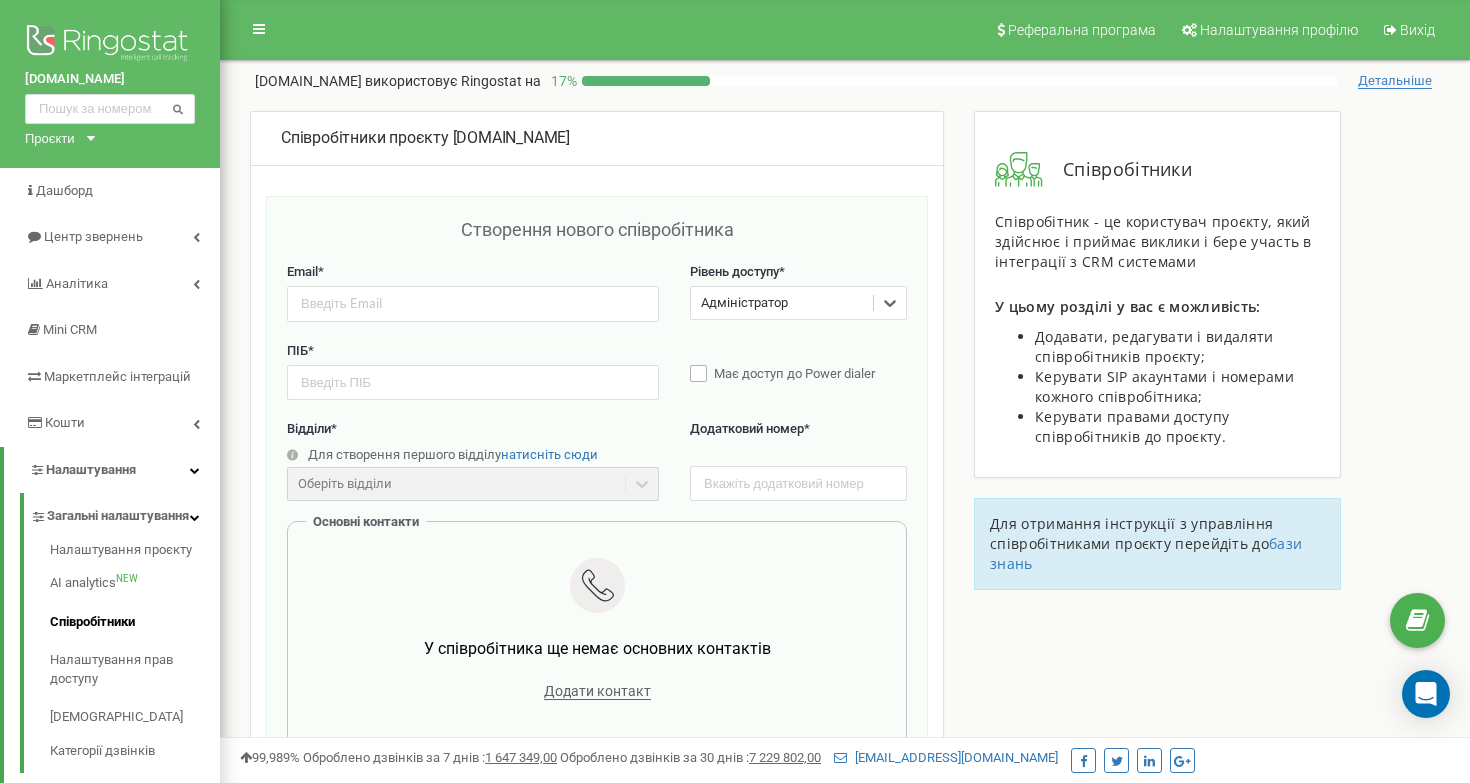 click on "Має доступ до Power dialer" at bounding box center [794, 373] 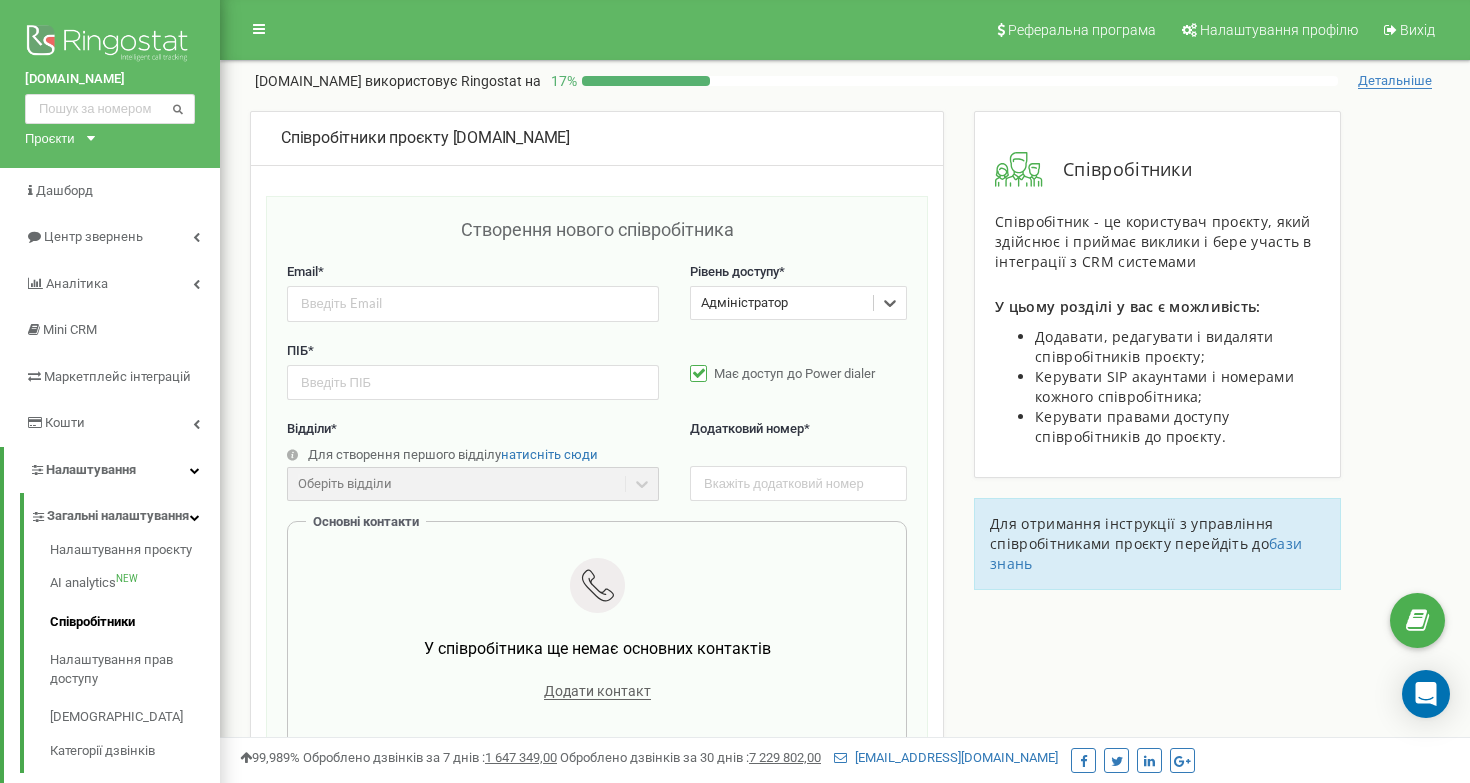 click on "Має доступ до Power dialer" at bounding box center (794, 373) 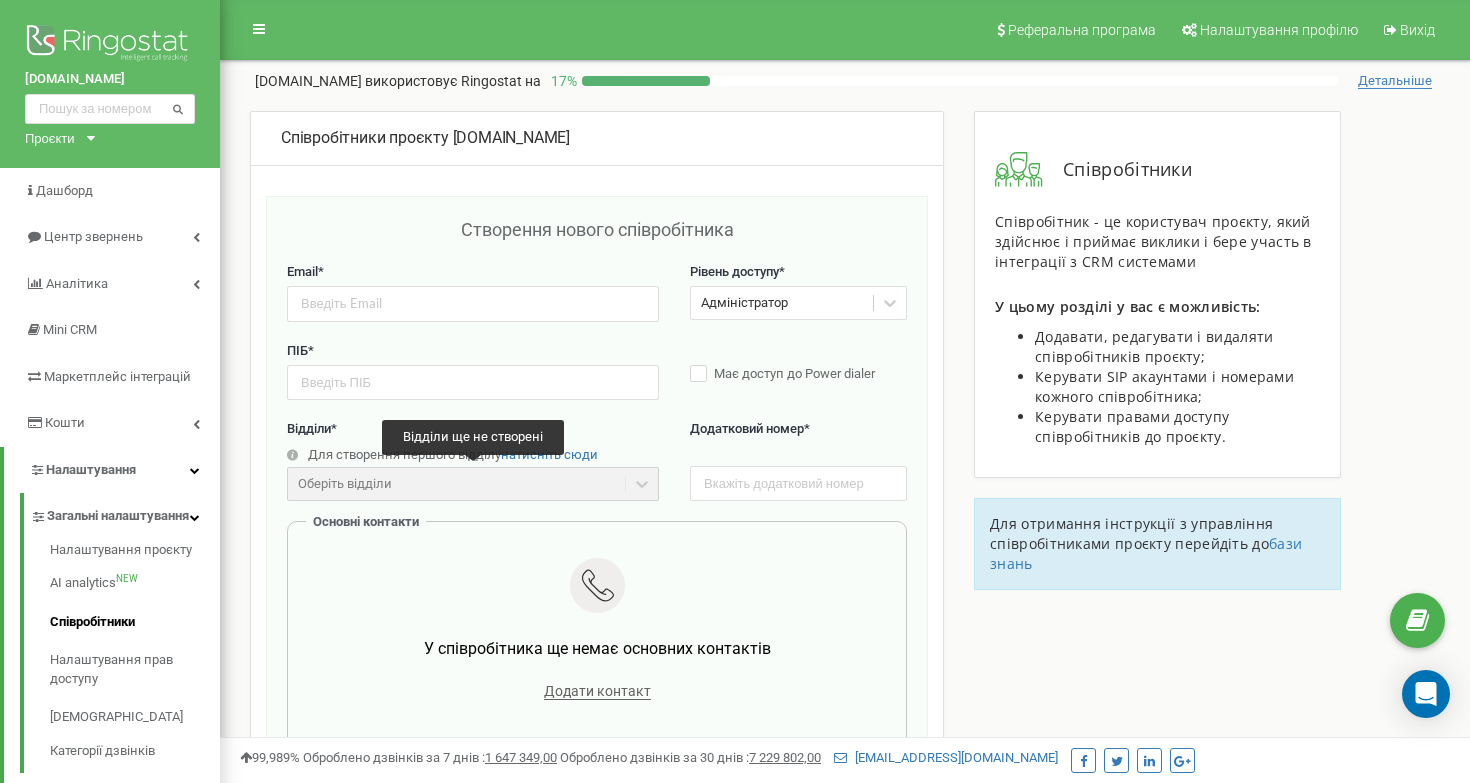 click on "Оберіть відділи" at bounding box center [473, 484] 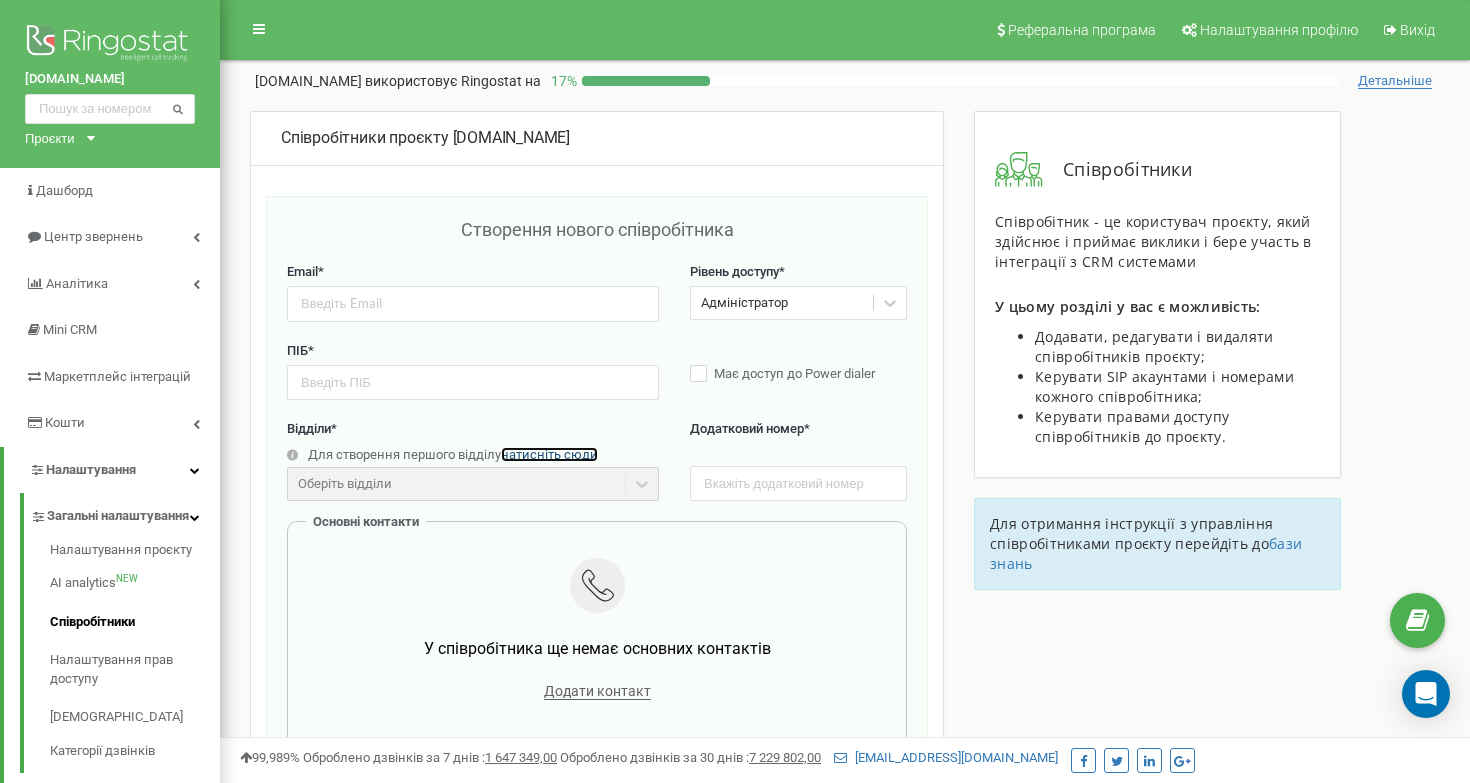 click on "натисніть сюди" at bounding box center (549, 454) 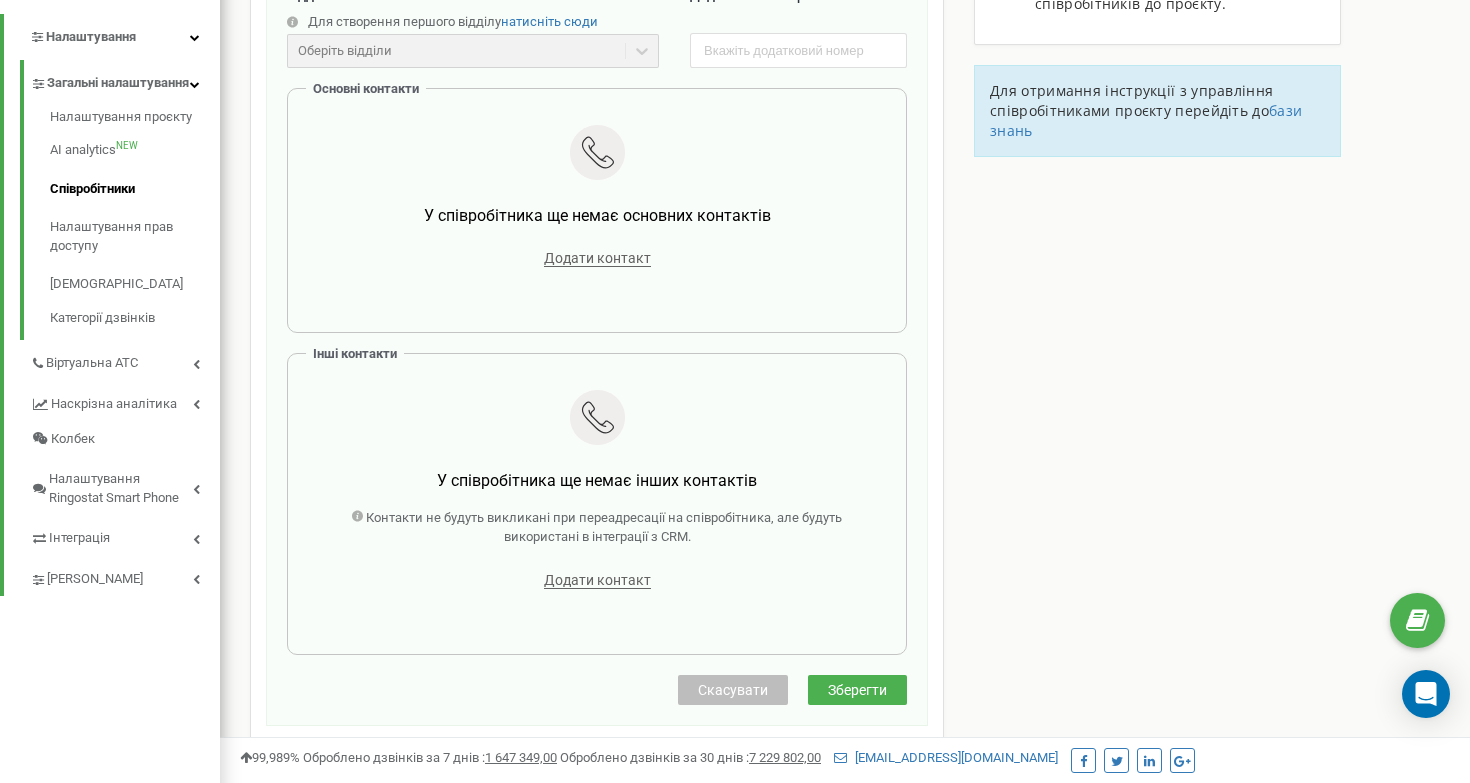 scroll, scrollTop: 0, scrollLeft: 0, axis: both 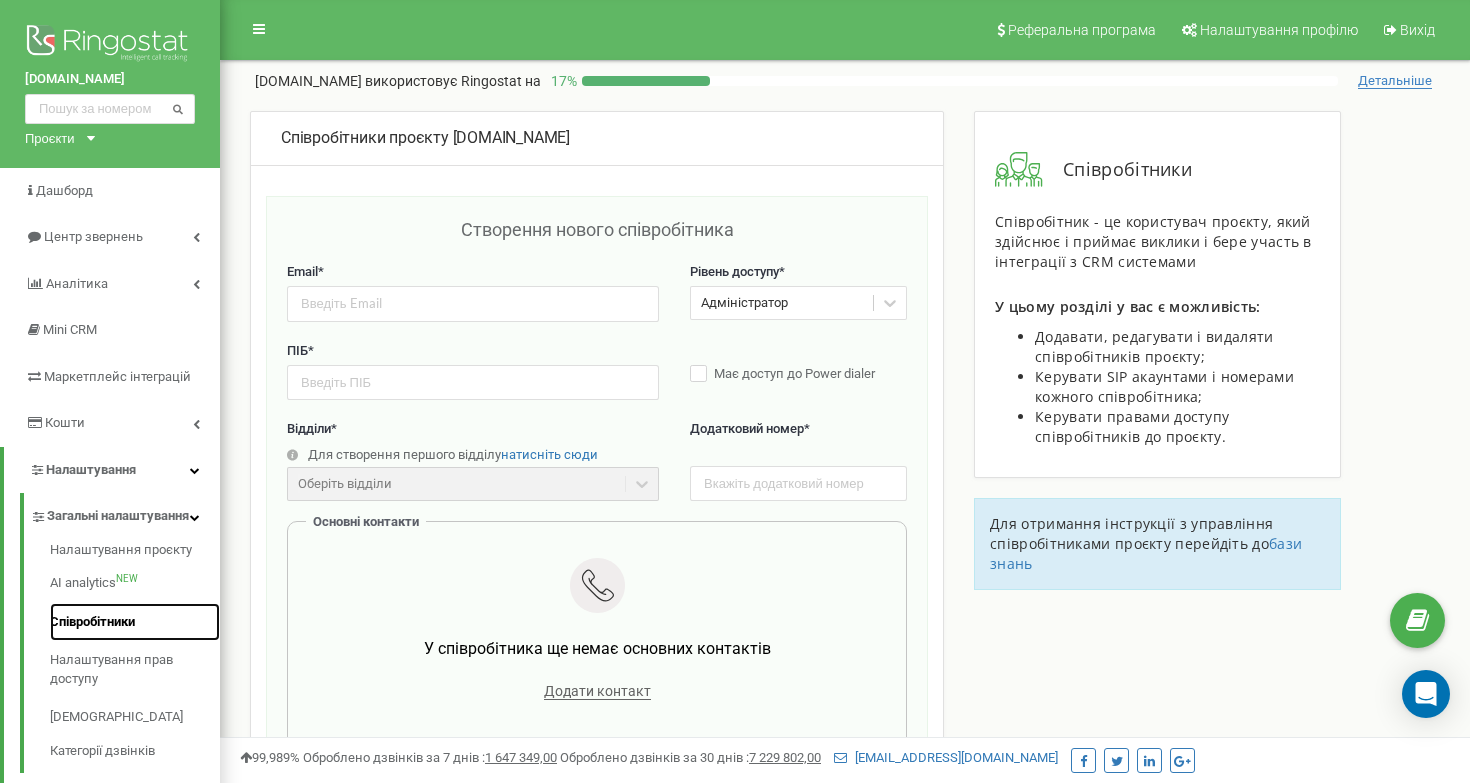 click on "Співробітники" at bounding box center [135, 622] 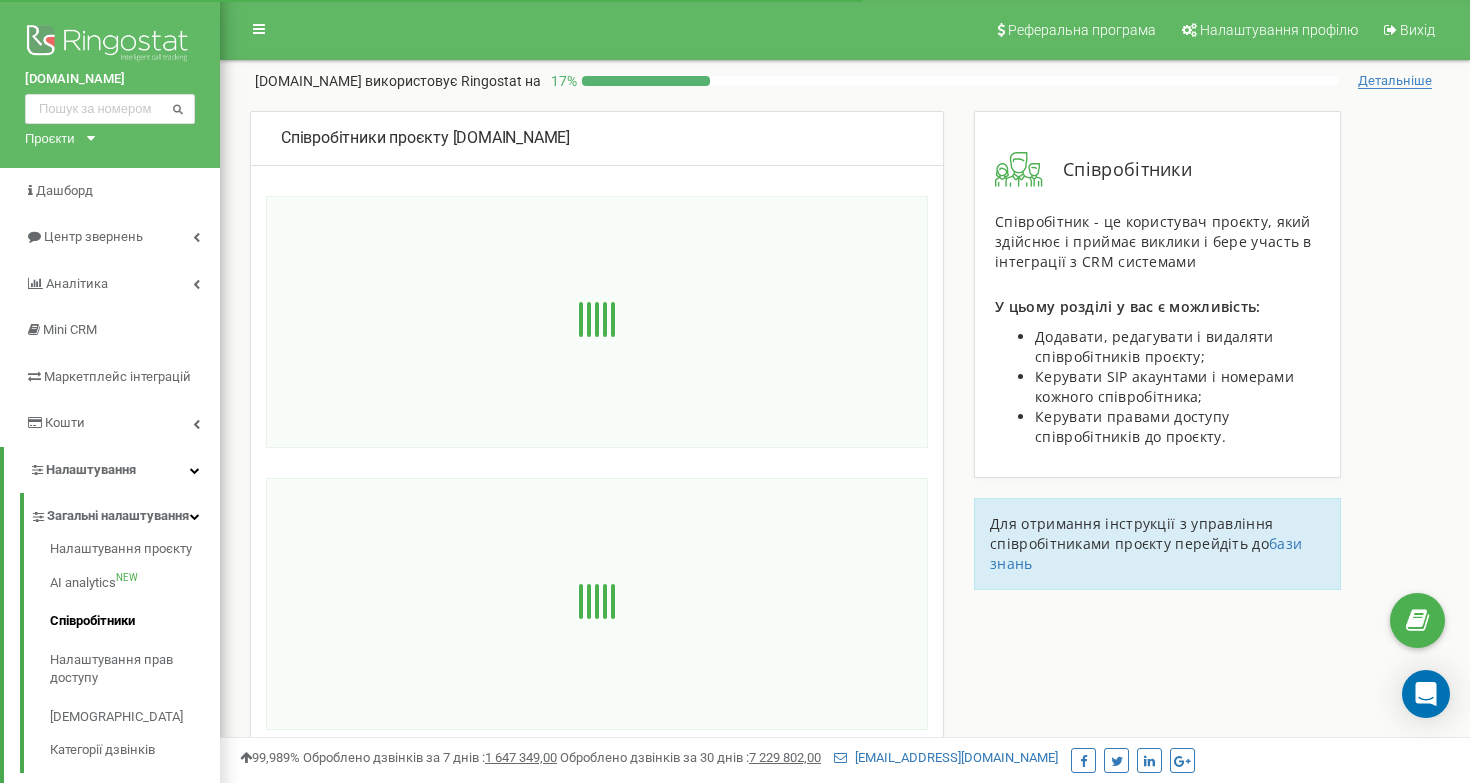 scroll, scrollTop: 0, scrollLeft: 0, axis: both 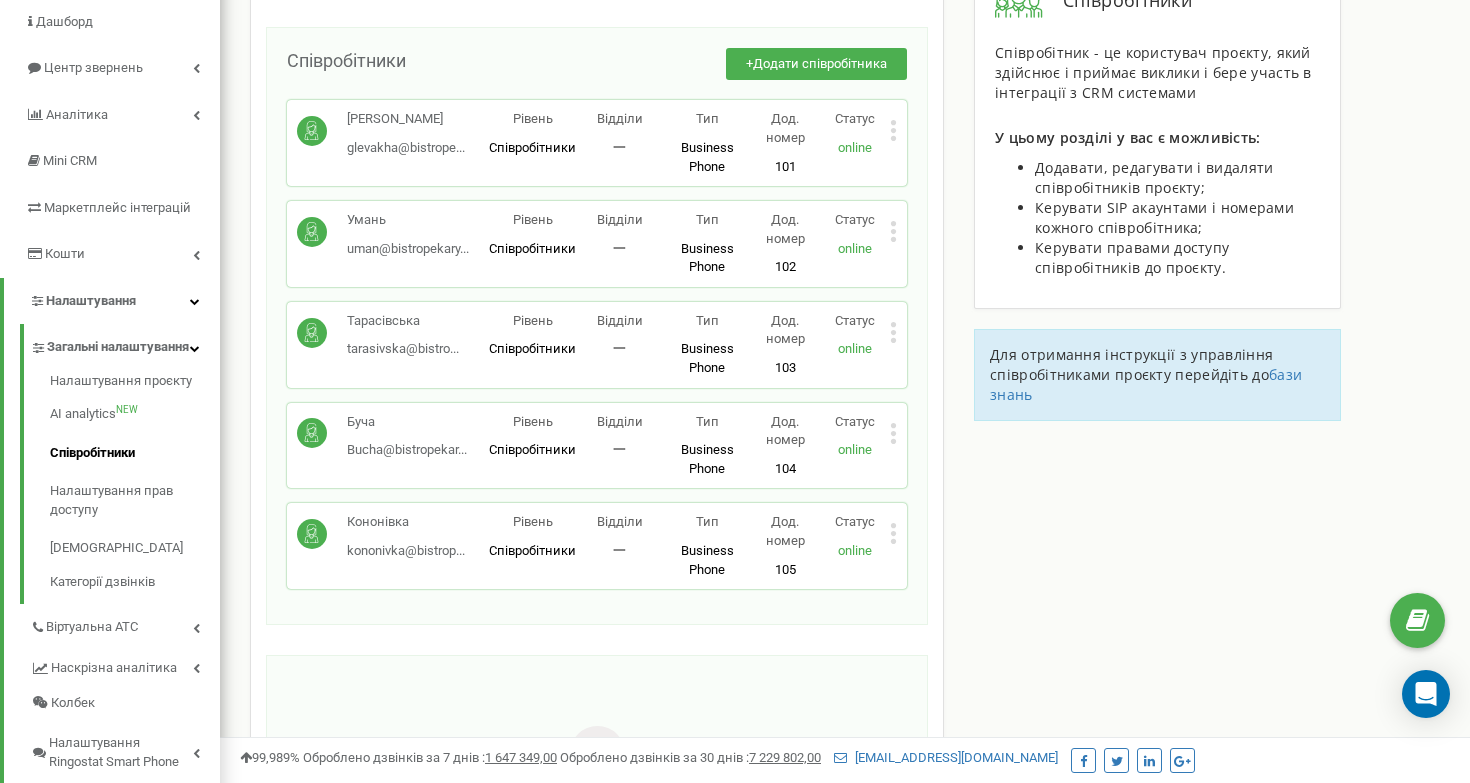 click on "Співробітники" at bounding box center [532, 248] 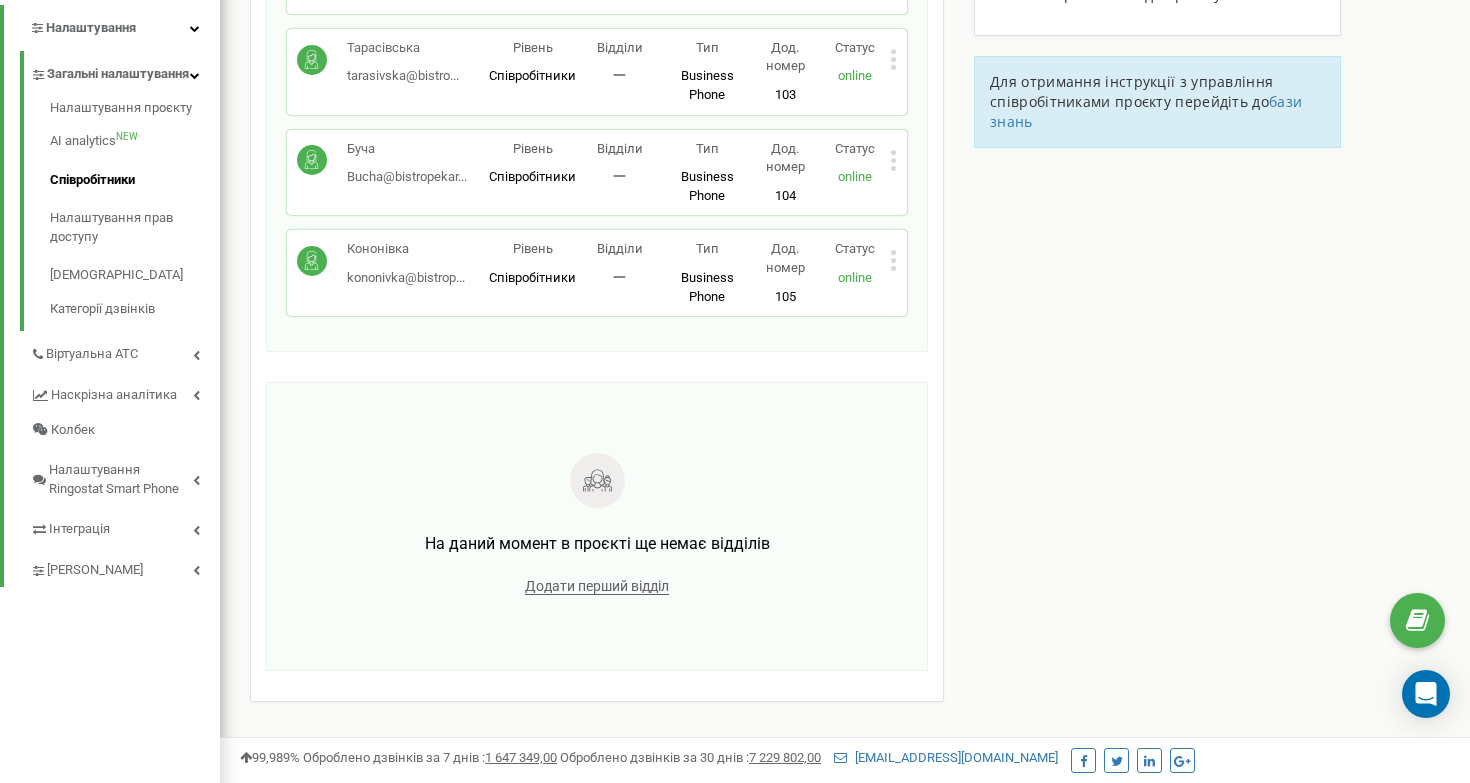 scroll, scrollTop: 447, scrollLeft: 0, axis: vertical 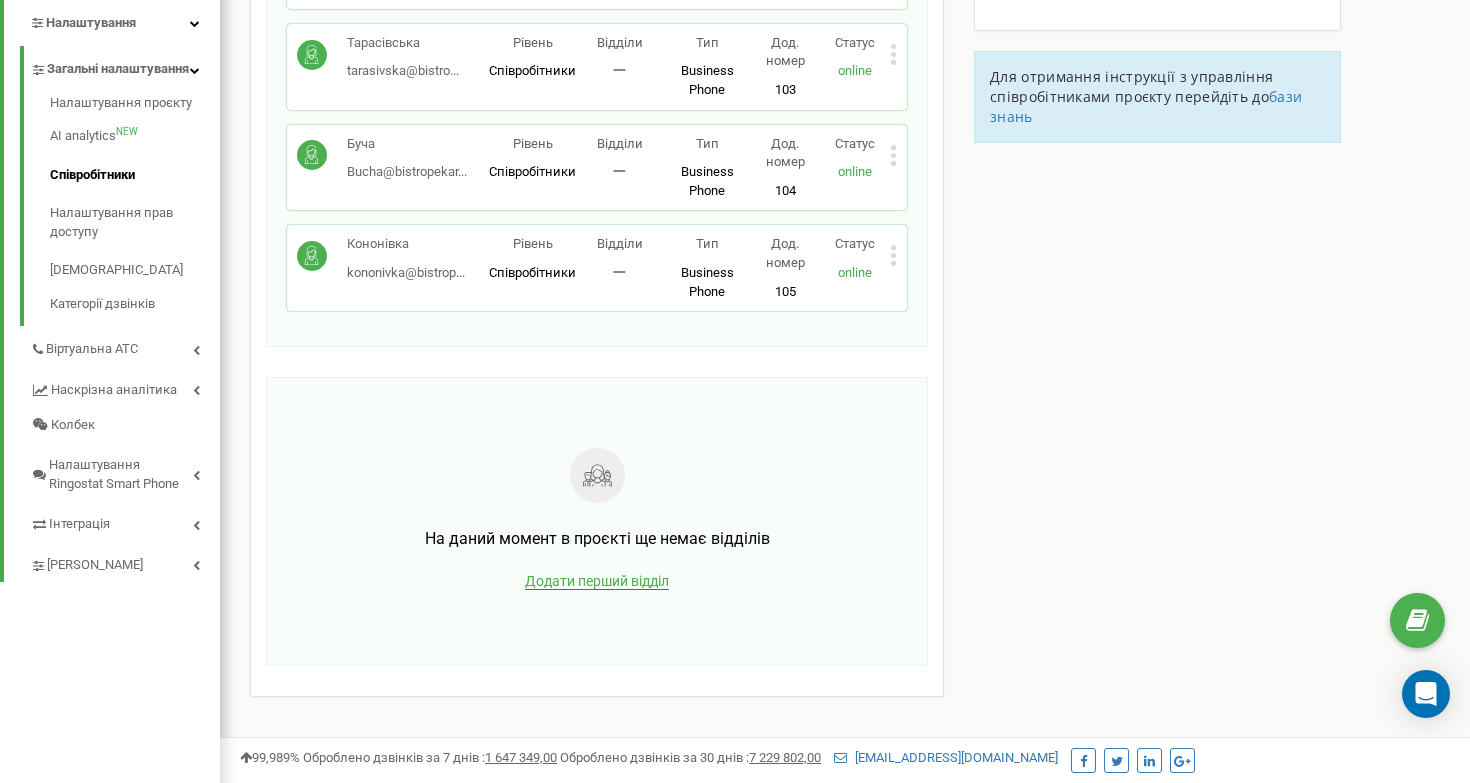 click on "Додати перший відділ" at bounding box center (597, 581) 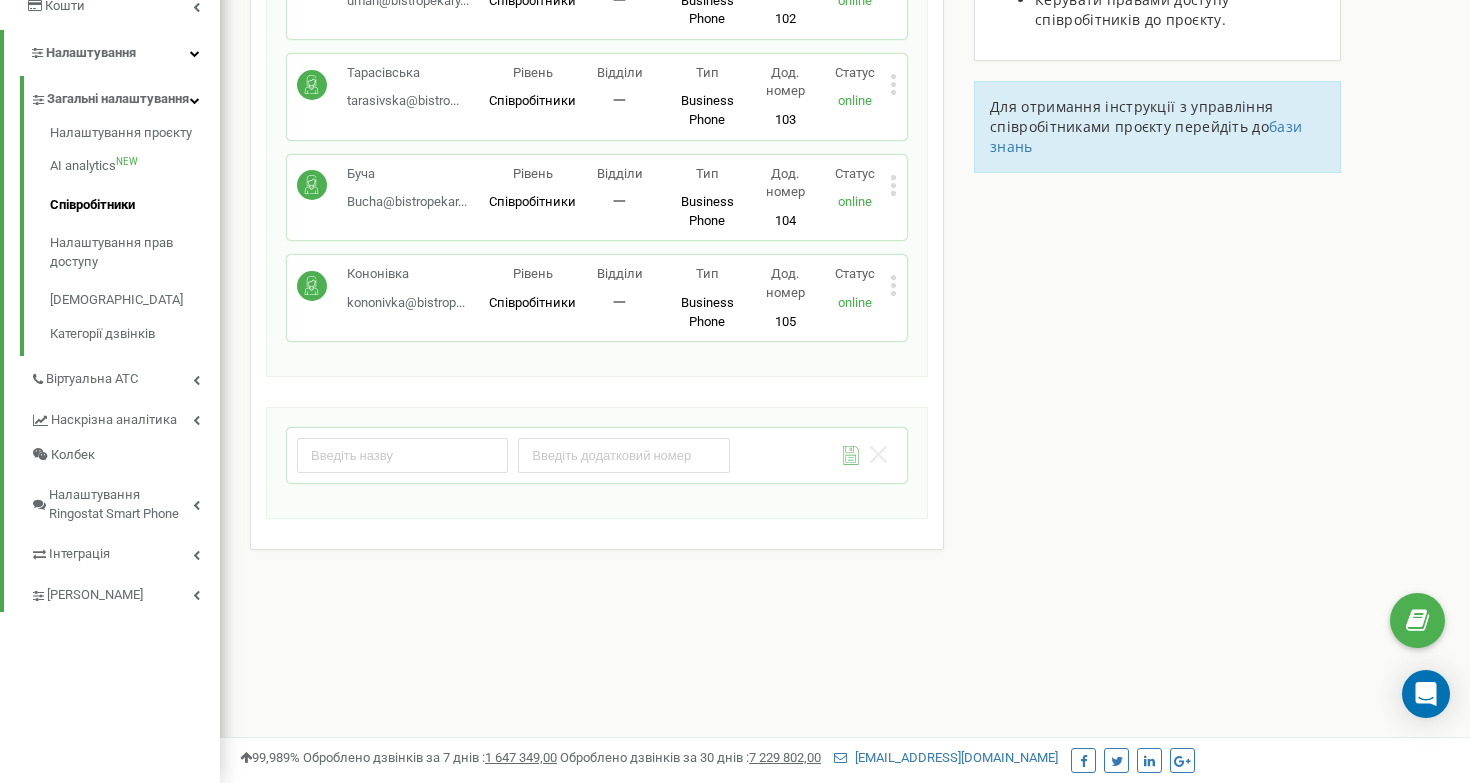 scroll, scrollTop: 417, scrollLeft: 0, axis: vertical 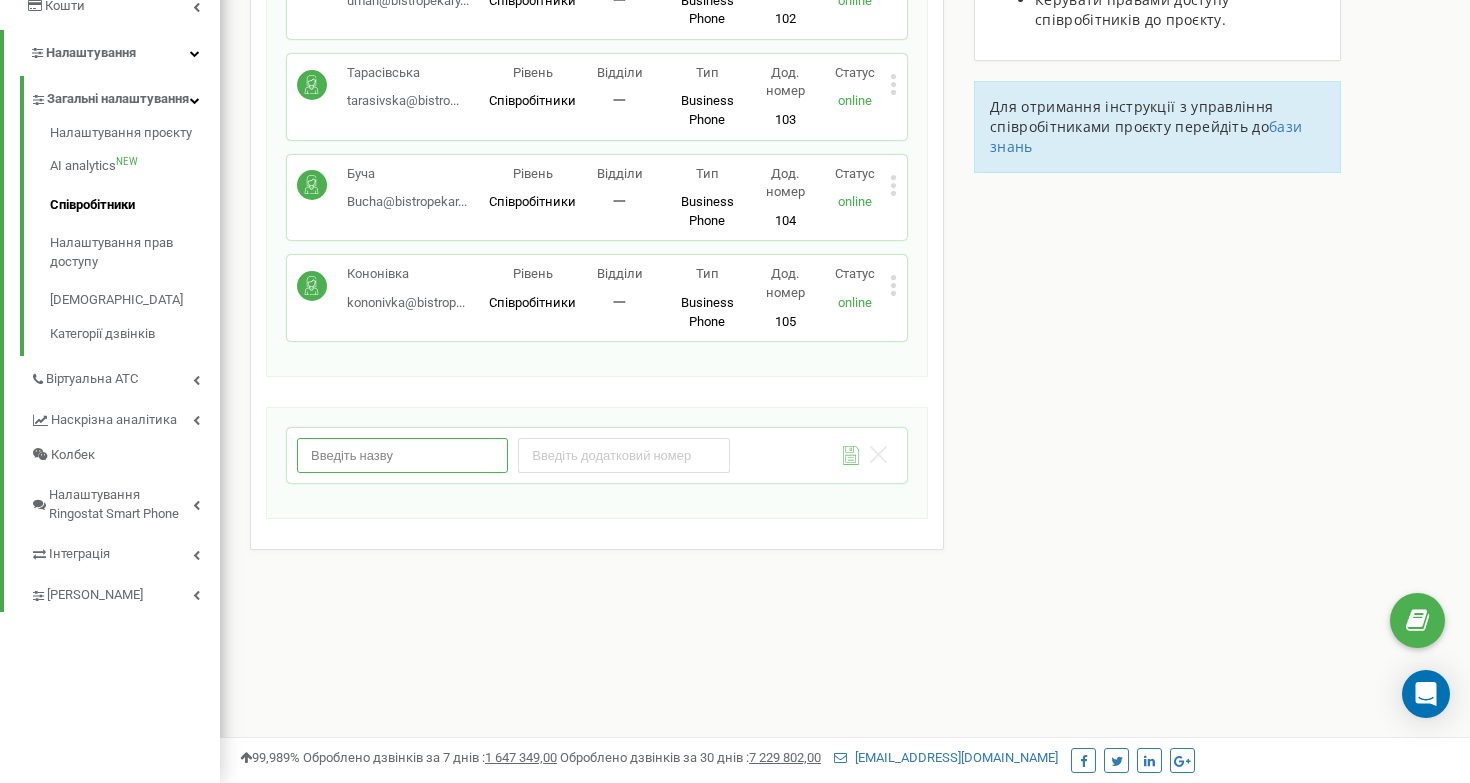 click at bounding box center [402, 455] 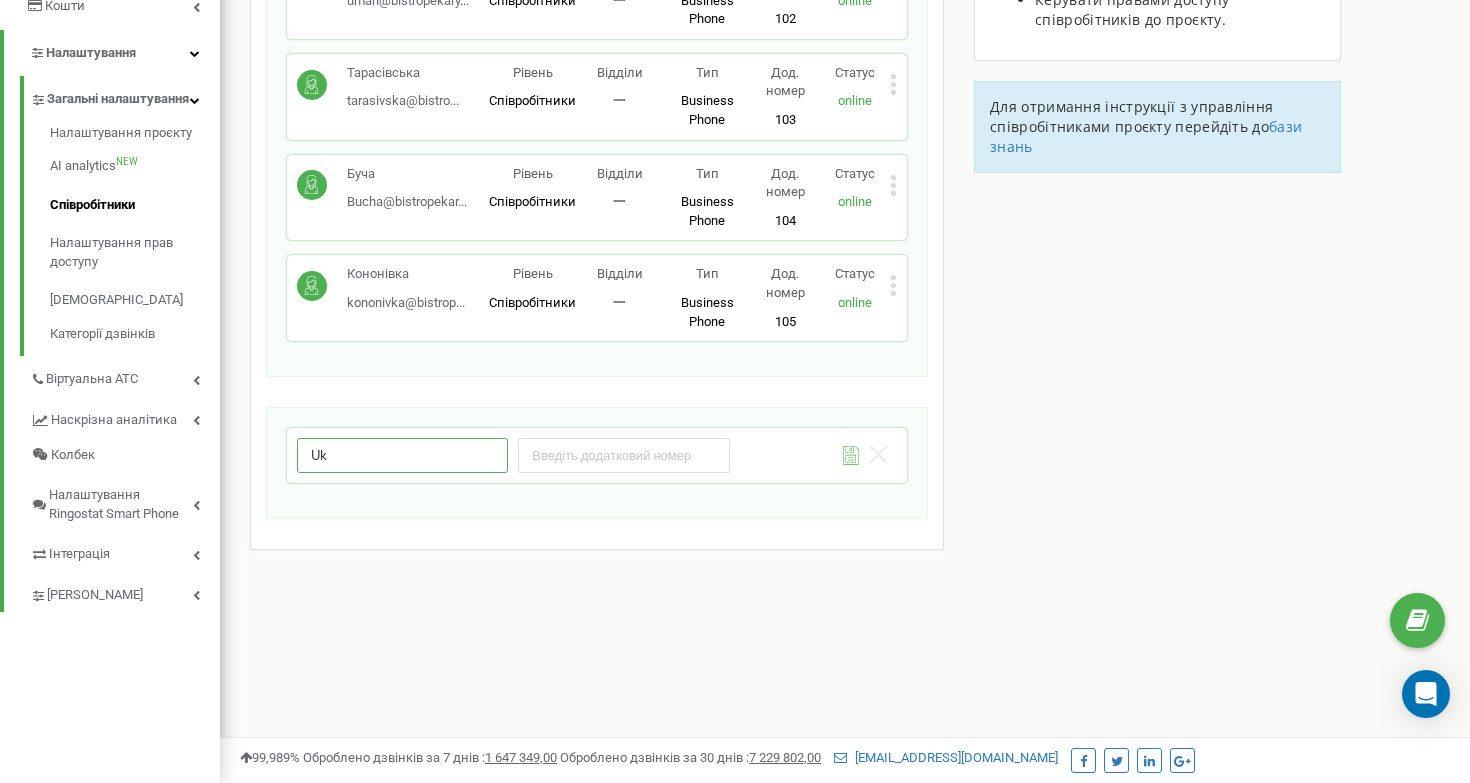 type on "U" 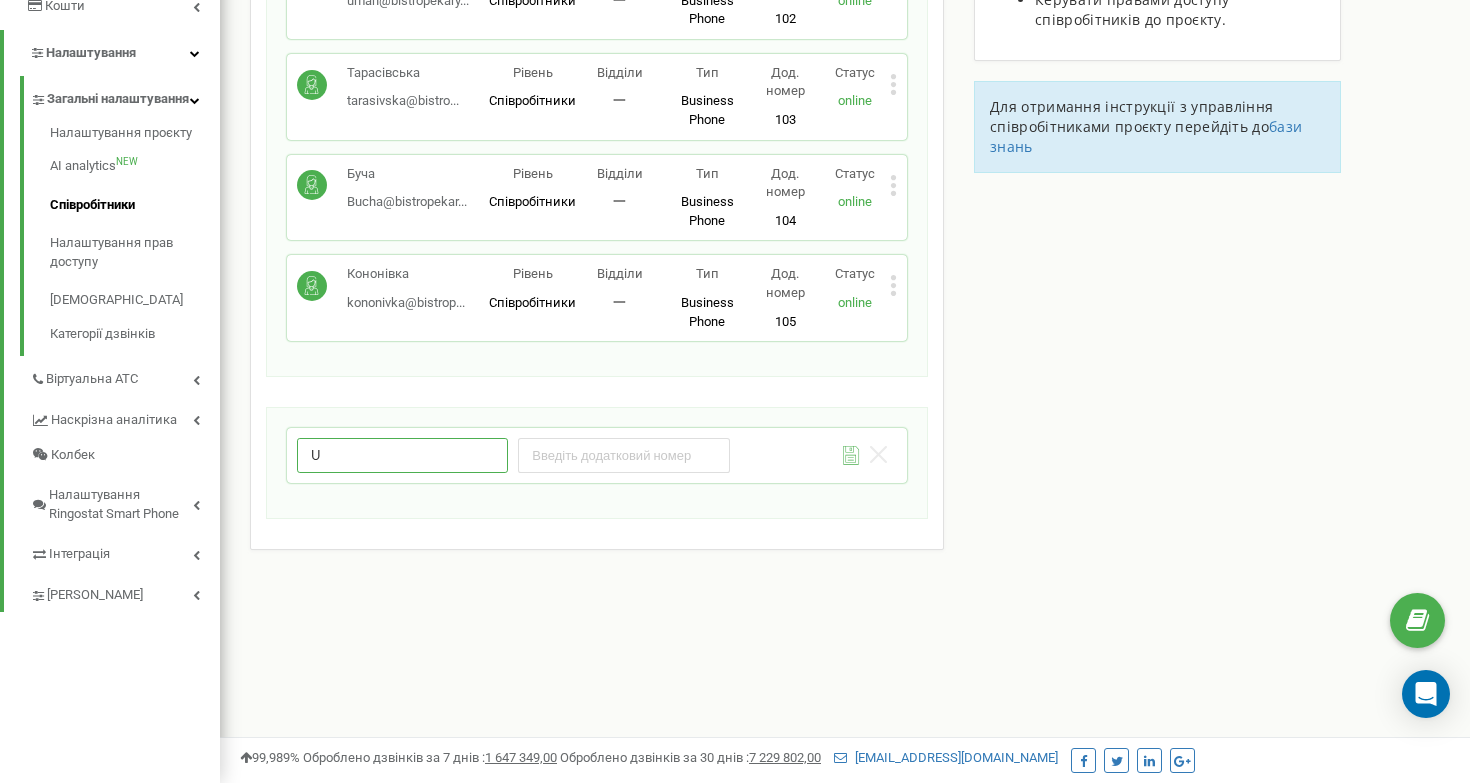 type 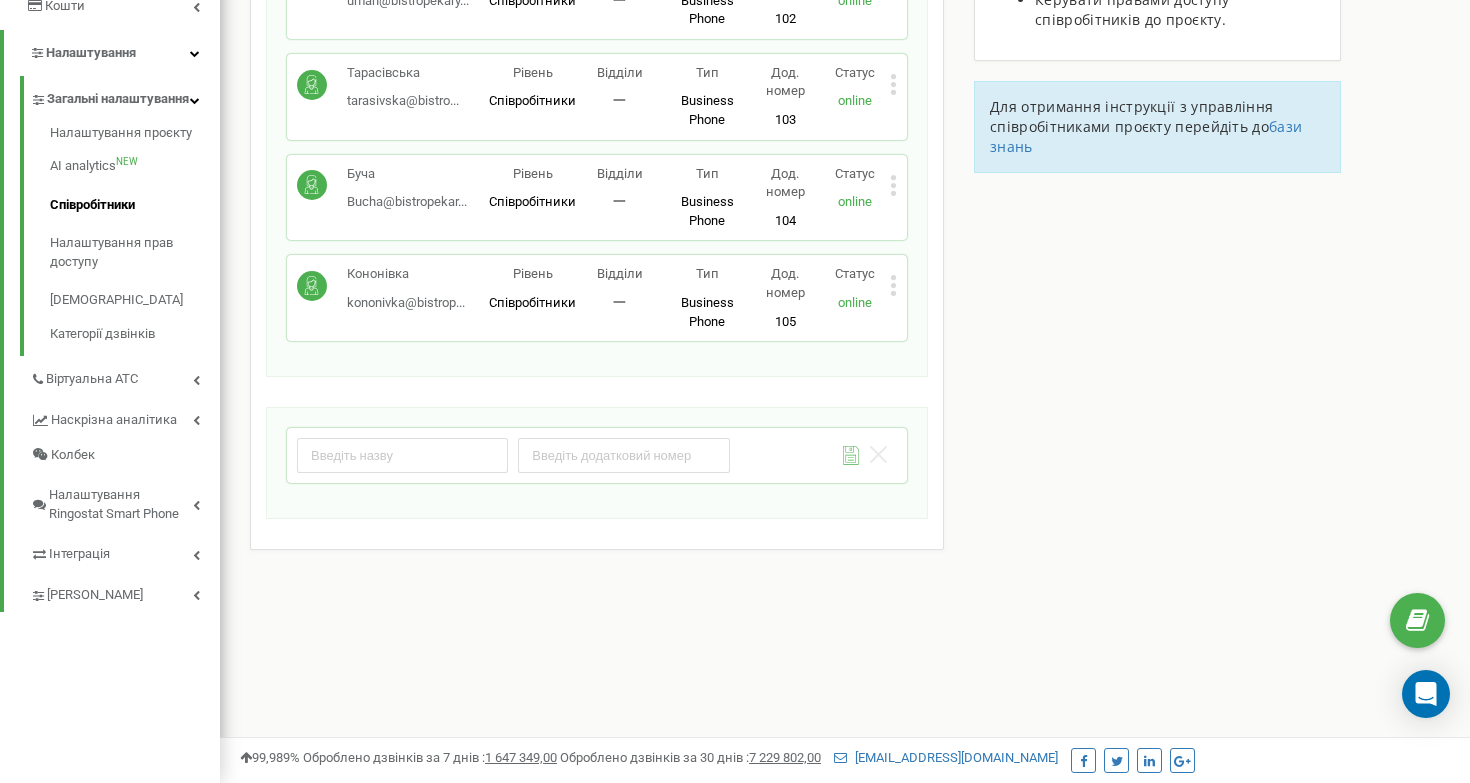 click on "Співробітники проєкту    [DOMAIN_NAME] Співробітники +  Додати співробітника Глеваха glevakha@bistrope... [EMAIL_ADDRESS][DOMAIN_NAME] Рівень Співробітники Відділи 一 Тип Business Phone Повноцінне робоче місце співробітника з усіма можливостями, дозволяє використовувати Ringostat Smart Phone і прив'язати зовнішні номери співробітника. Дод. номер 101 Статус online Редагувати   Видалити співробітника Копіювати SIP Копіювати Email Копіювати ID ( 346600 ) Умань uman@bistropekary... [EMAIL_ADDRESS][DOMAIN_NAME] Рівень Співробітники Відділи 一 Тип Business Phone Дод. номер 102 Статус online Редагувати   Видалити співробітника Копіювати SIP ( 346610 ) 一 103" at bounding box center [597, 122] 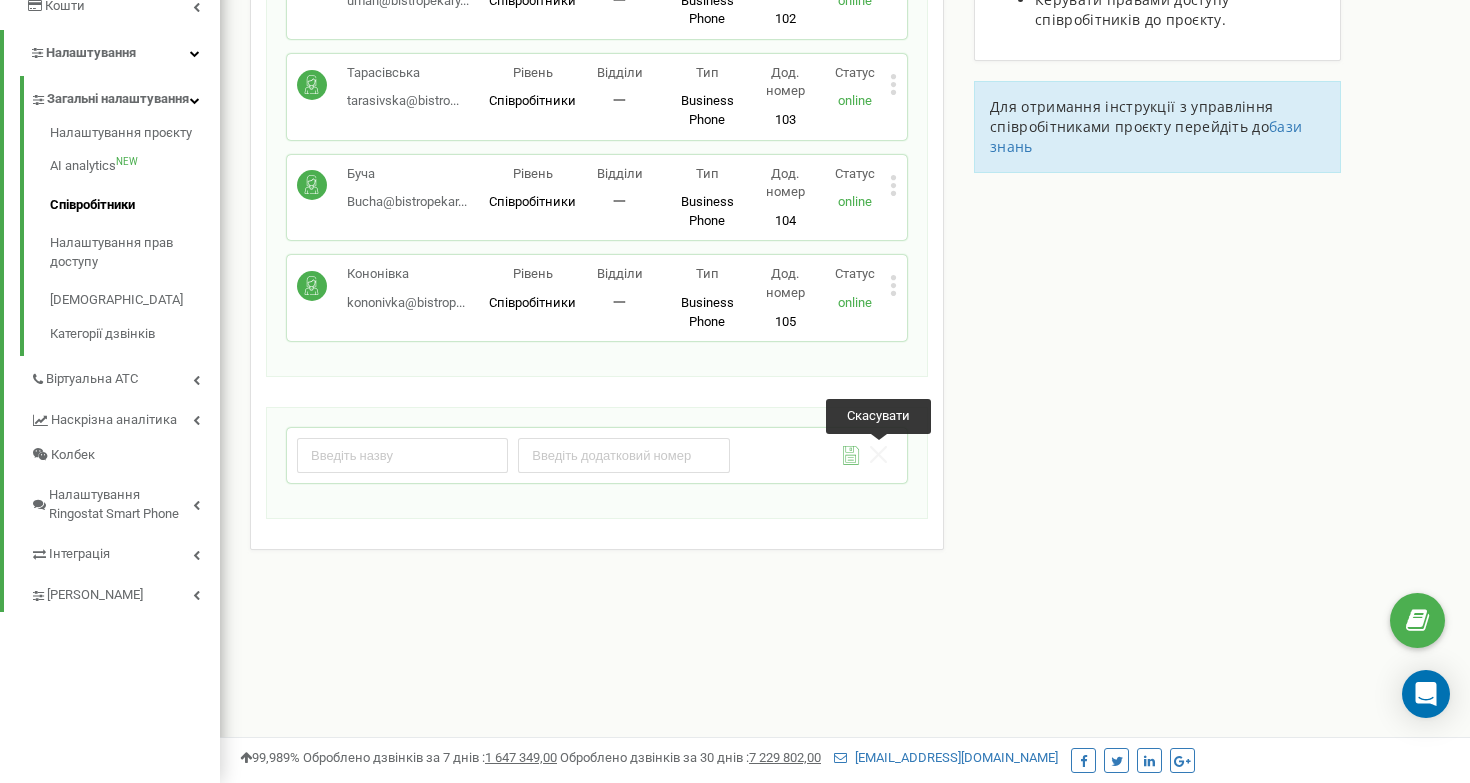 click 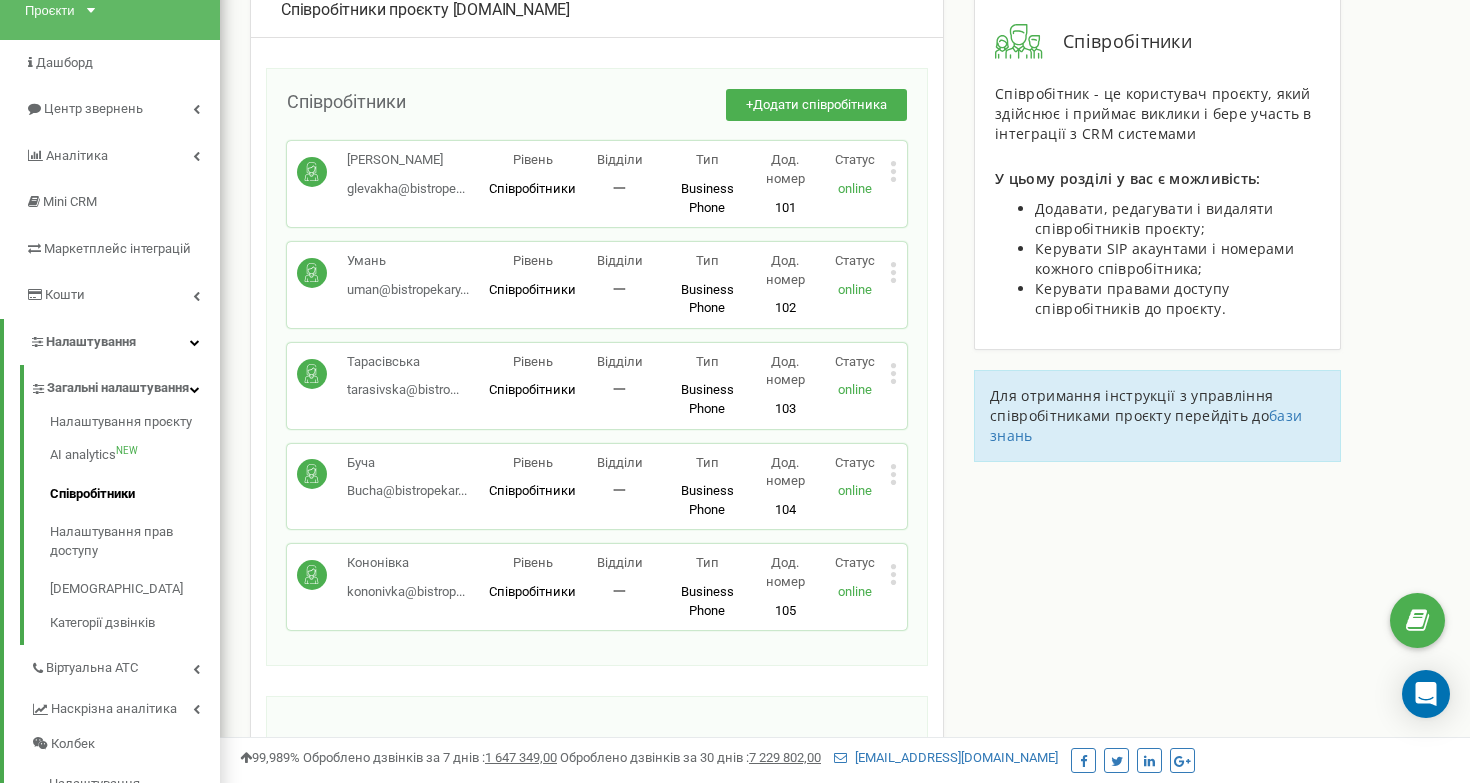 scroll, scrollTop: 125, scrollLeft: 0, axis: vertical 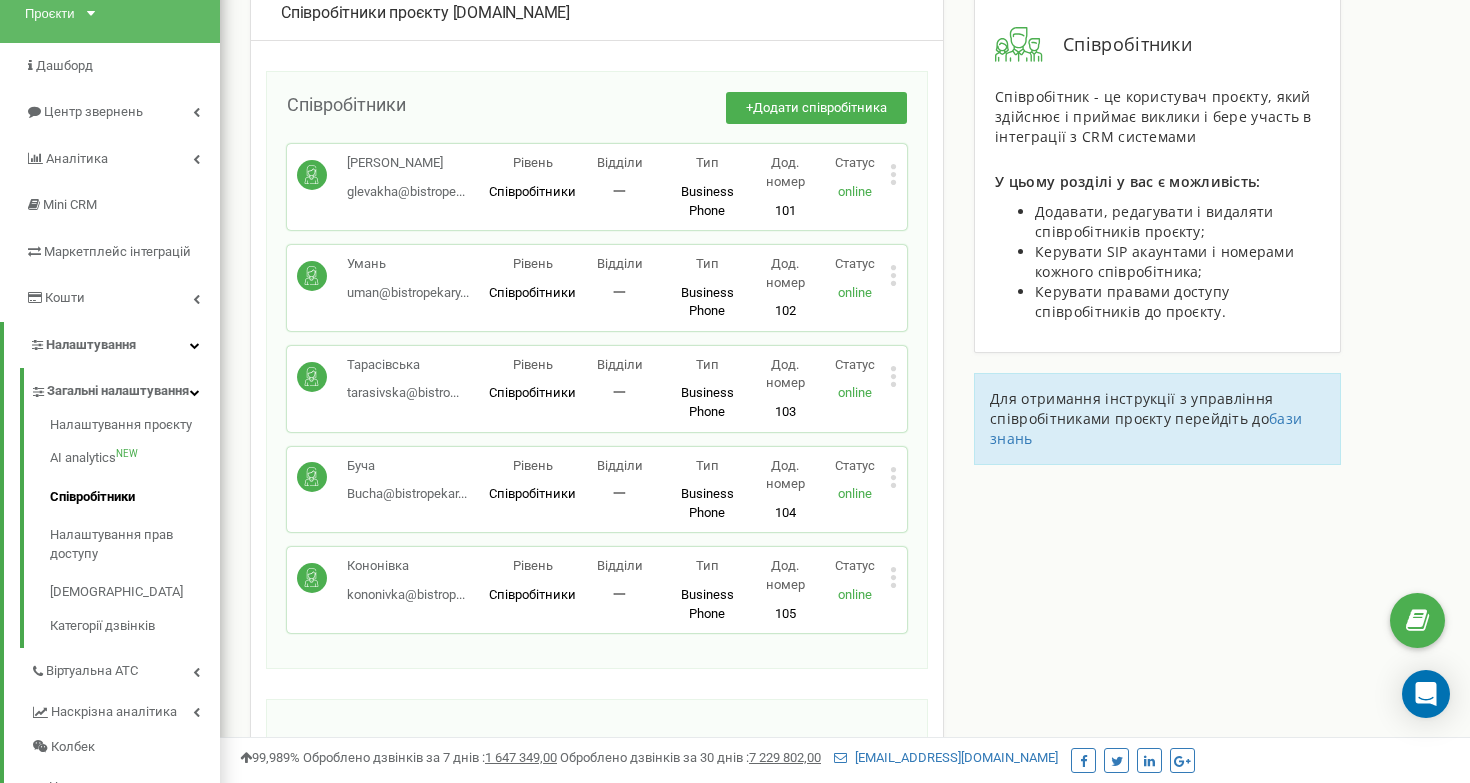 click 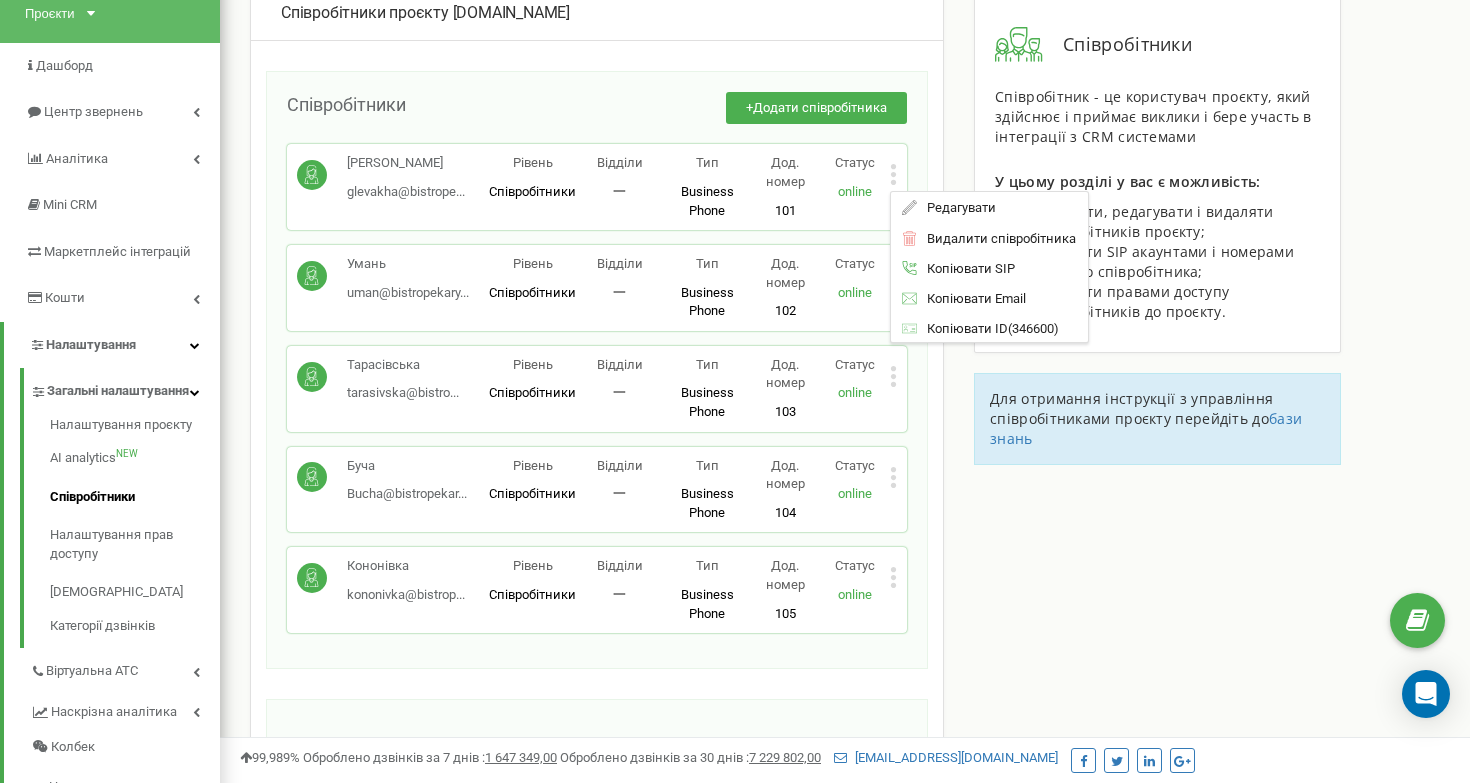 click on "Співробітники проєкту    [DOMAIN_NAME] Співробітники +  Додати співробітника Глеваха glevakha@bistrope... [EMAIL_ADDRESS][DOMAIN_NAME] Рівень Співробітники Відділи 一 Тип Business Phone Повноцінне робоче місце співробітника з усіма можливостями, дозволяє використовувати Ringostat Smart Phone і прив'язати зовнішні номери співробітника. Дод. номер 101 Статус online Редагувати   Видалити співробітника Копіювати SIP Копіювати Email Копіювати ID ( 346600 ) Умань uman@bistropekary... [EMAIL_ADDRESS][DOMAIN_NAME] Рівень Співробітники Відділи 一 Тип Business Phone Дод. номер 102 Статус online Редагувати   Видалити співробітника Копіювати SIP ( 346610 ) 一 103" at bounding box center (597, 502) 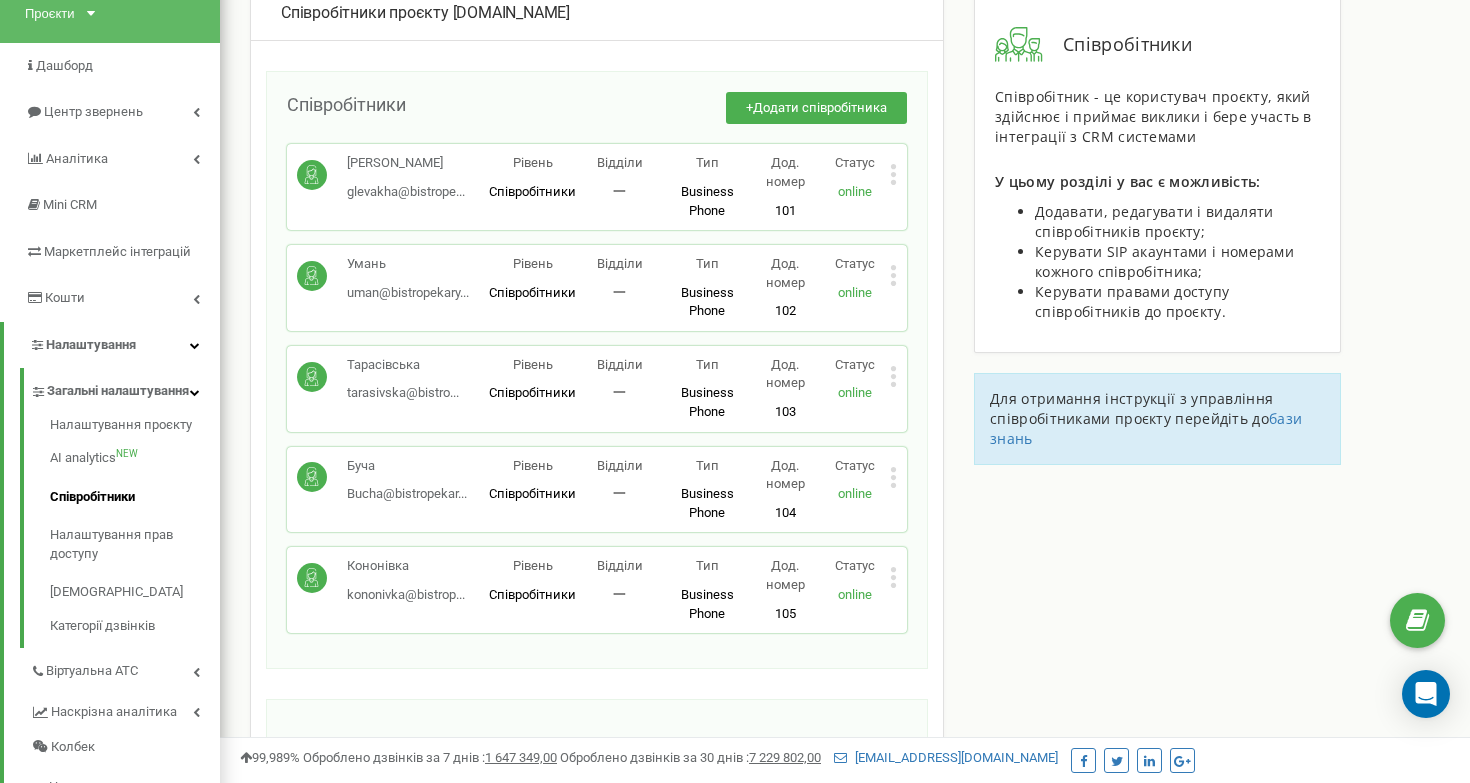 scroll, scrollTop: 0, scrollLeft: 0, axis: both 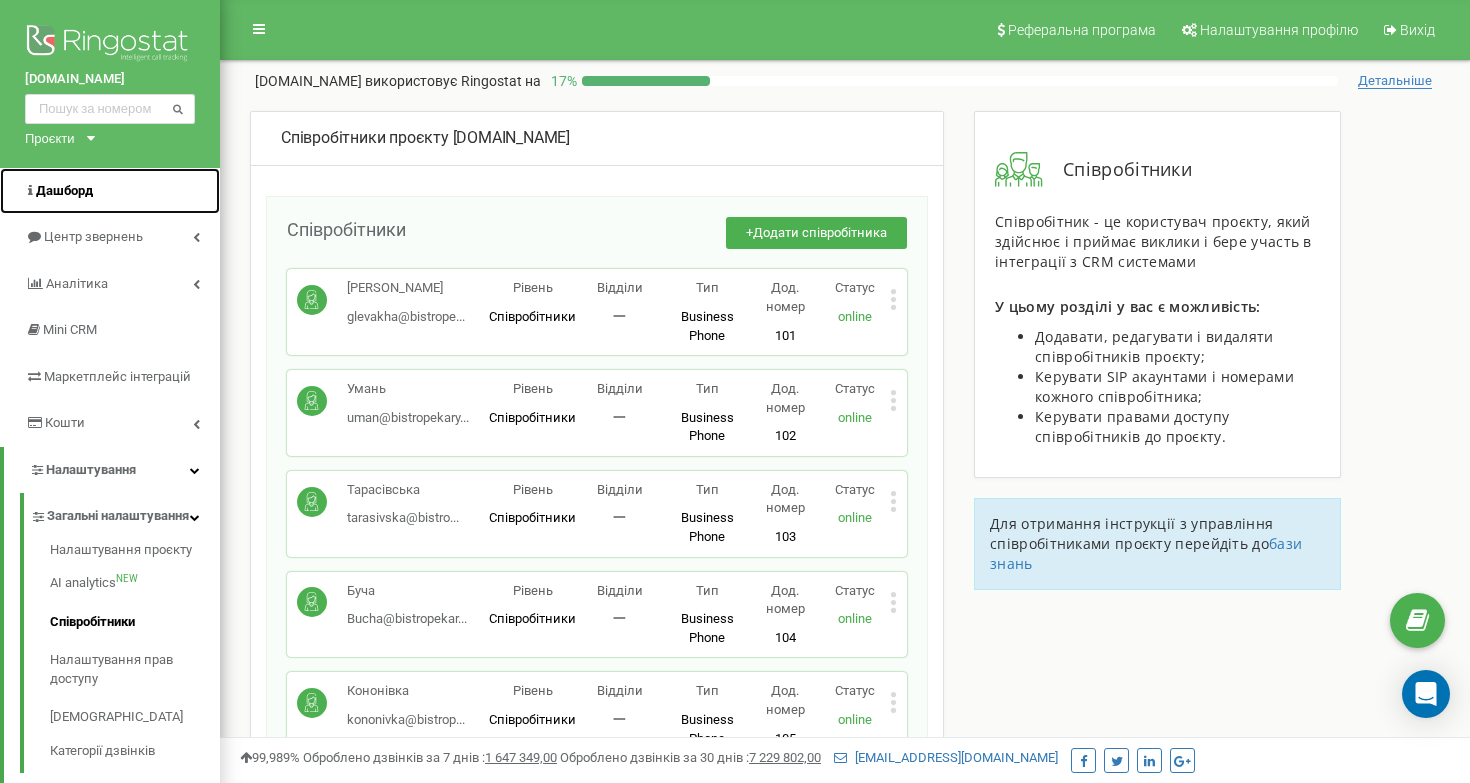 click on "Дашборд" at bounding box center (110, 191) 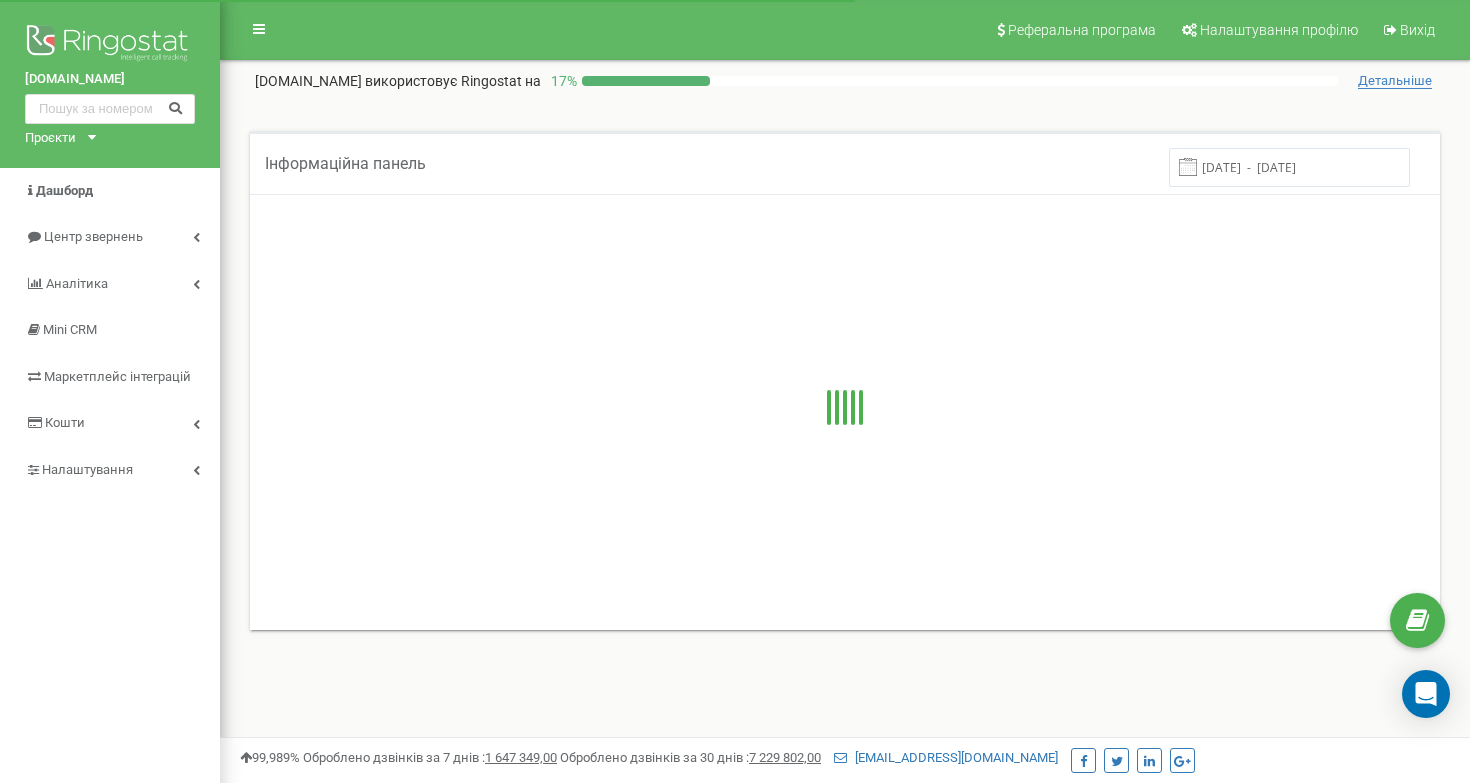 scroll, scrollTop: 0, scrollLeft: 0, axis: both 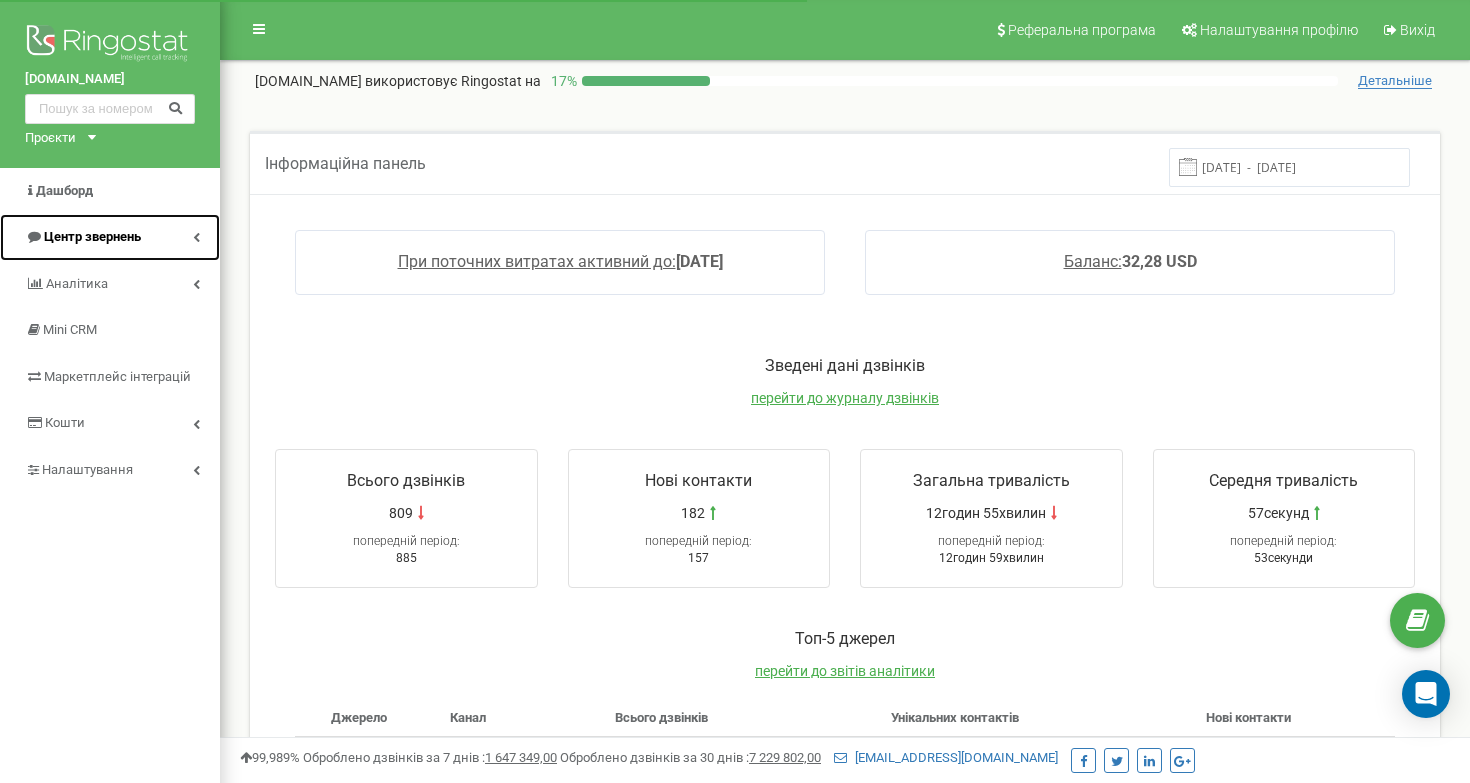 click on "Центр звернень" at bounding box center [92, 236] 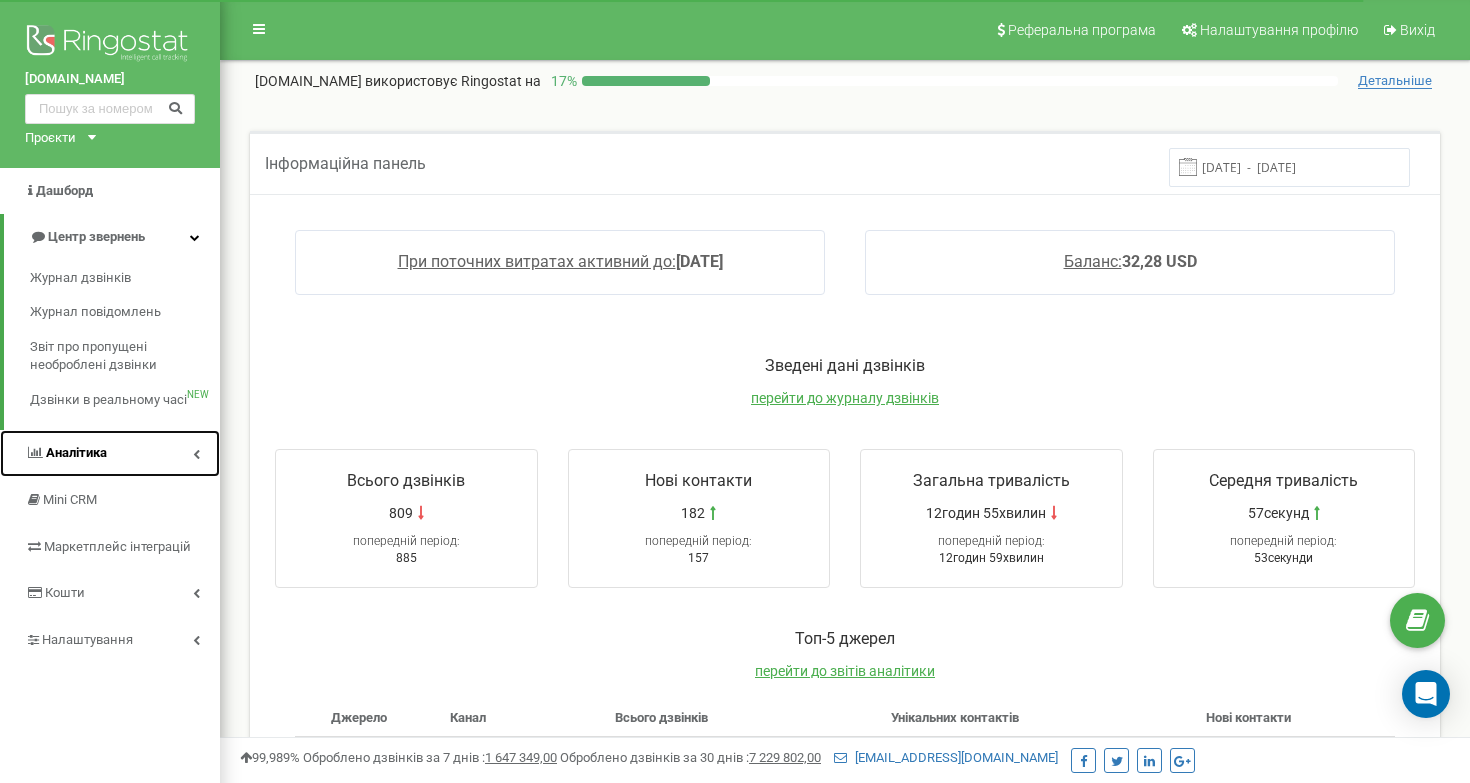 click on "Аналiтика" at bounding box center (76, 452) 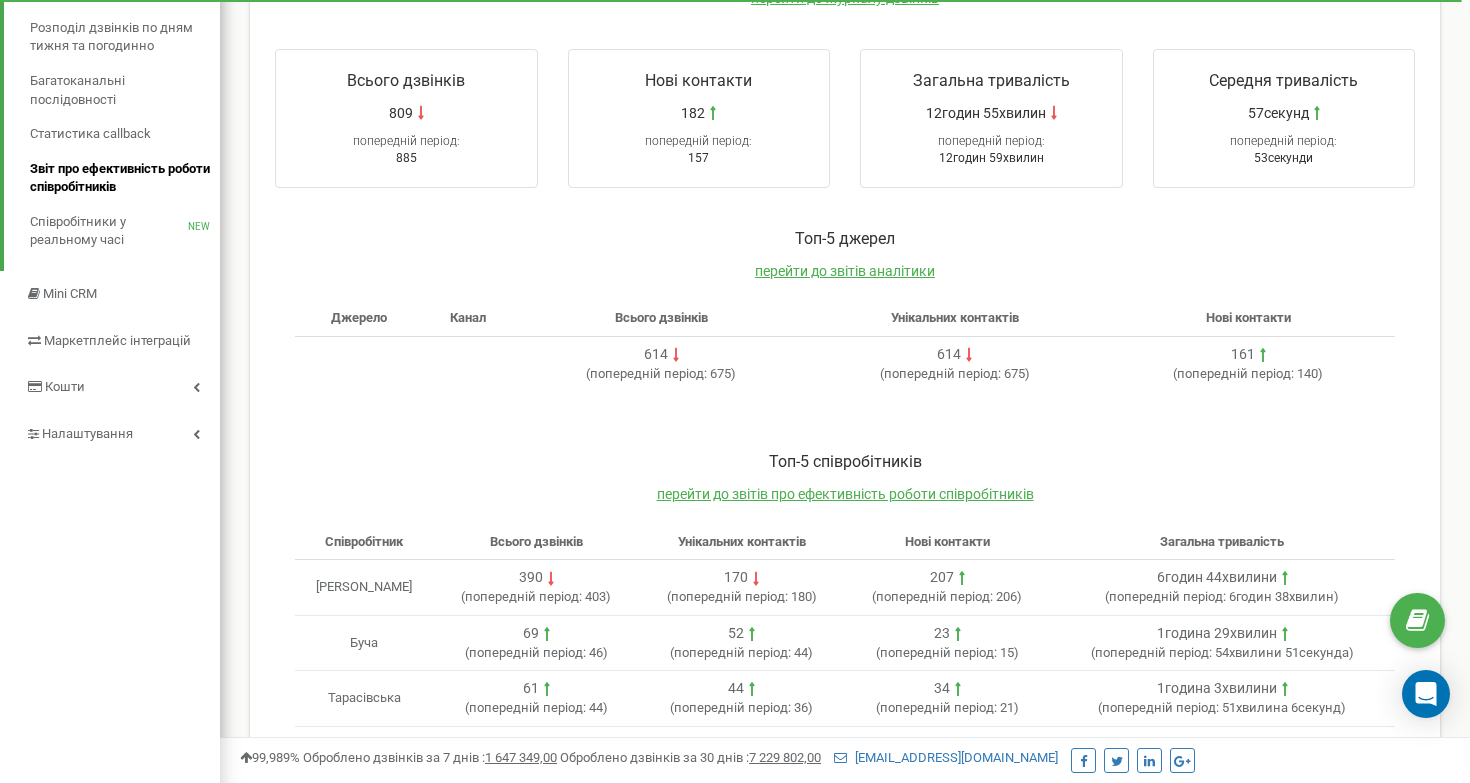 scroll, scrollTop: 398, scrollLeft: 0, axis: vertical 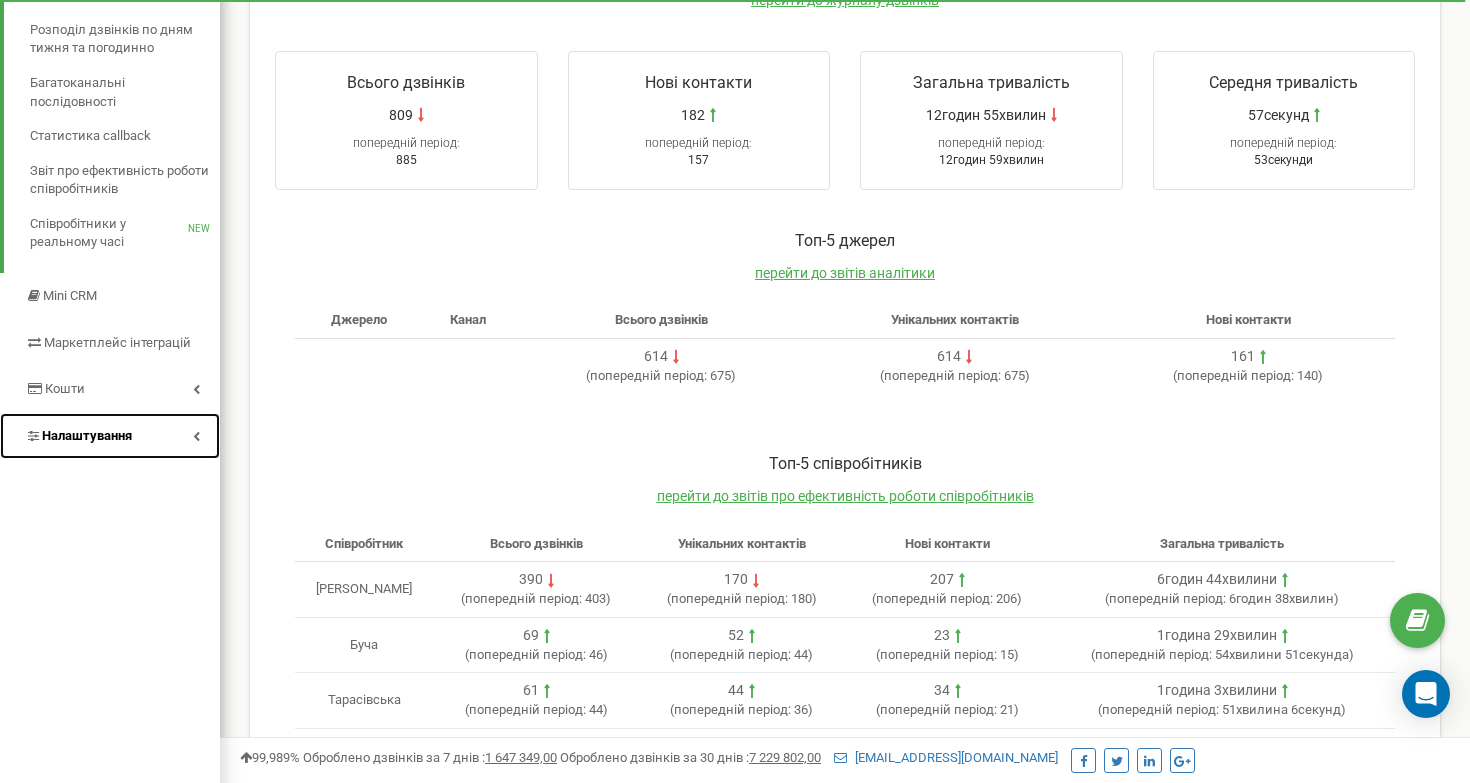 click on "Налаштування" at bounding box center [87, 435] 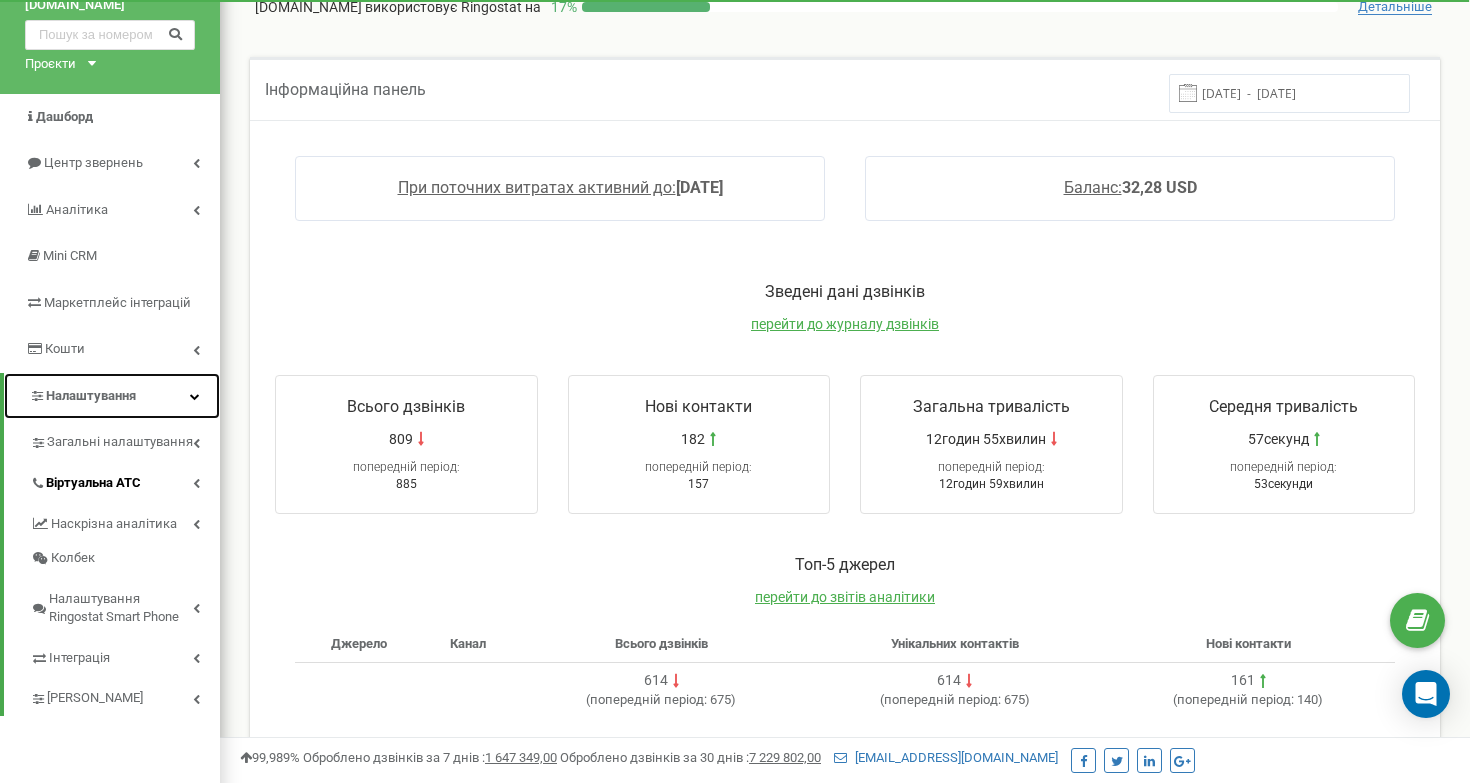 scroll, scrollTop: 0, scrollLeft: 0, axis: both 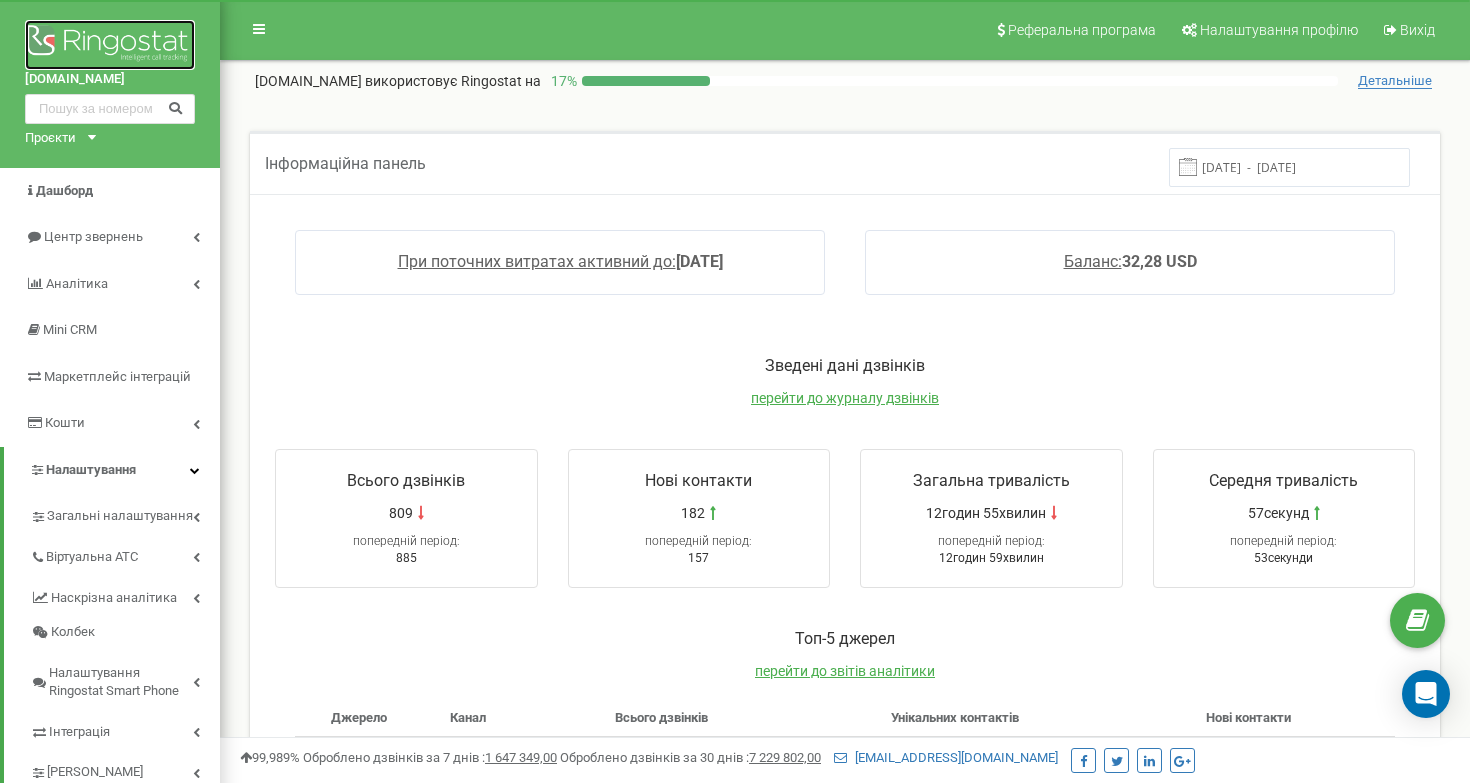 click at bounding box center [110, 45] 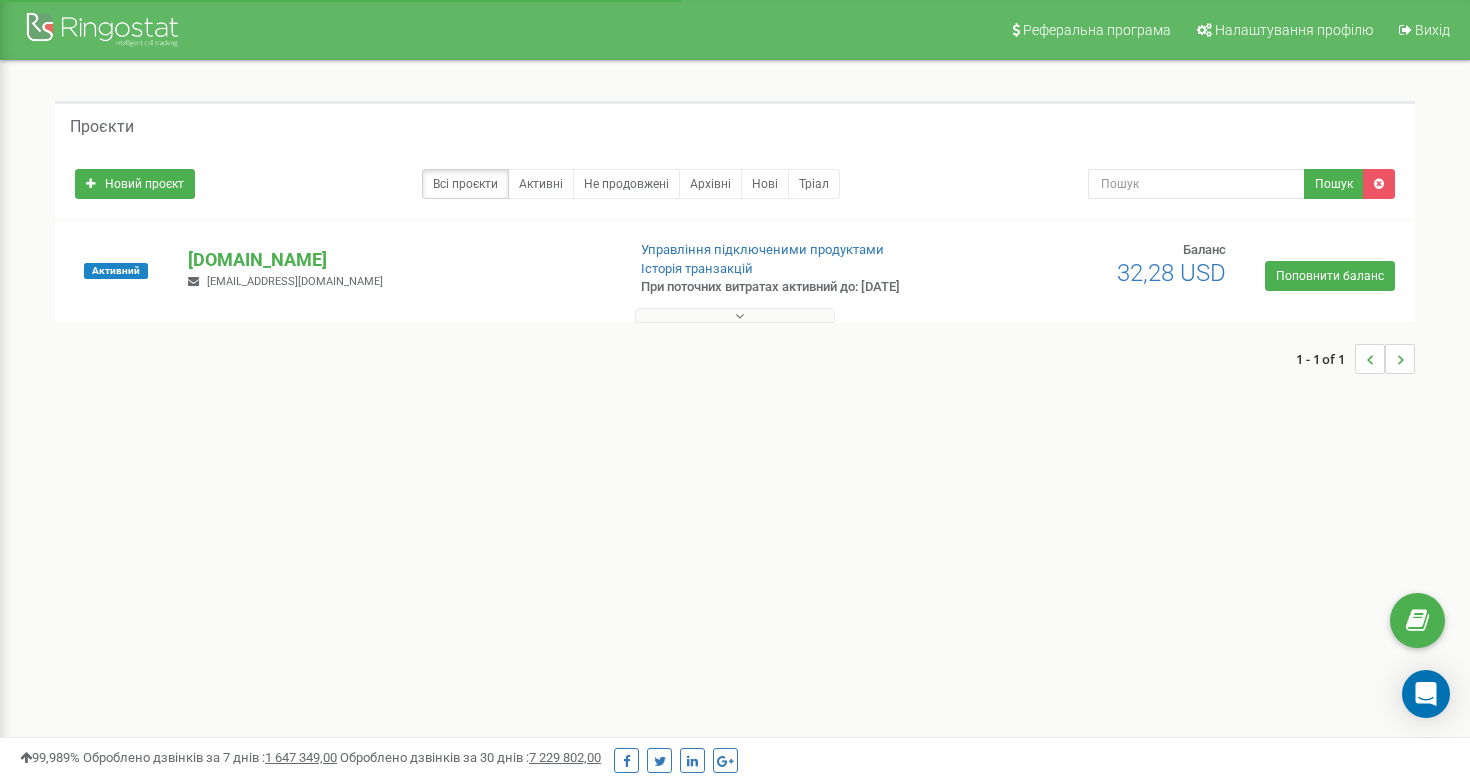 scroll, scrollTop: 0, scrollLeft: 0, axis: both 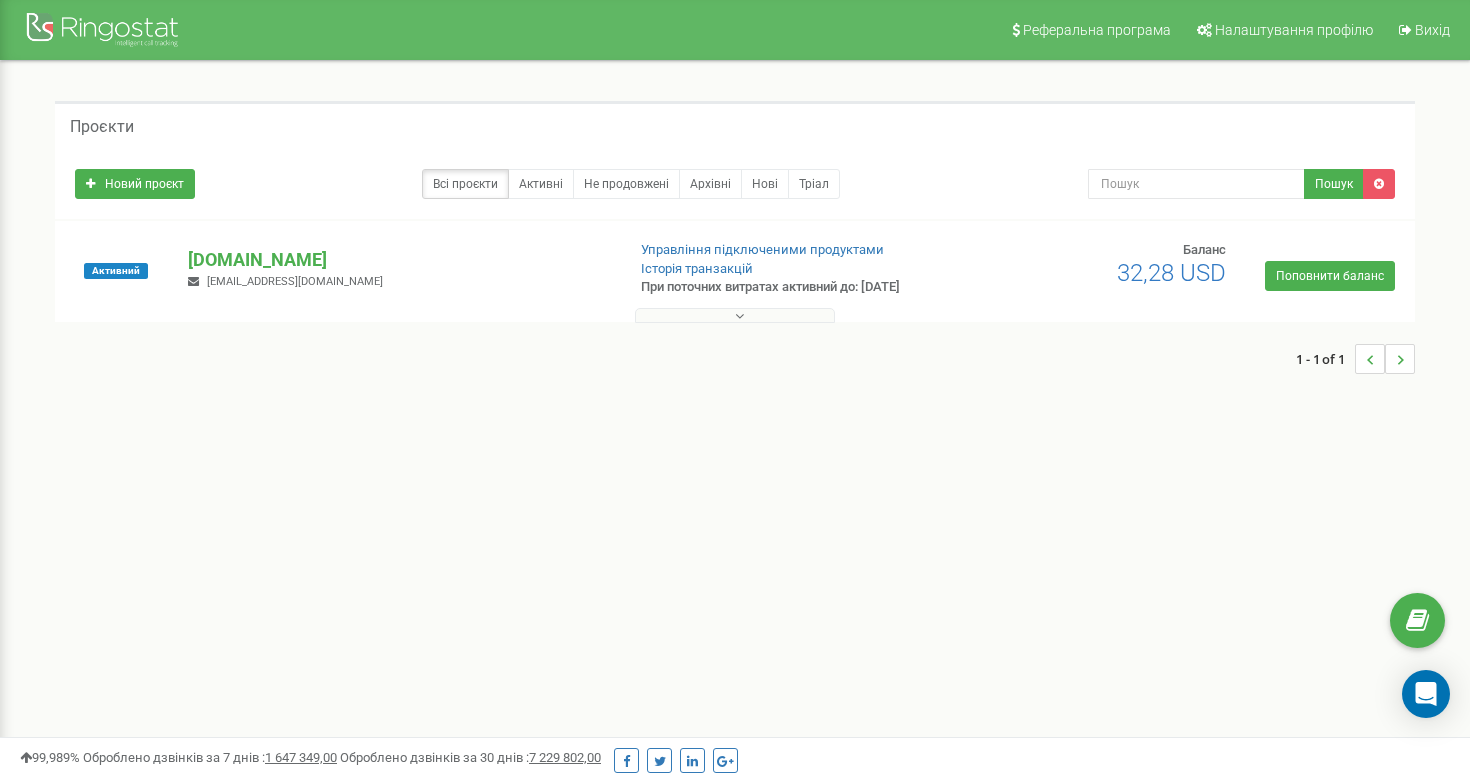 click on "Реферальна програма
Налаштування профілю
Вихід
Проєкти
Новий проєкт
Всі проєкти
Активні
Не продовжені
Архівні Нові Тріал" at bounding box center (735, 600) 